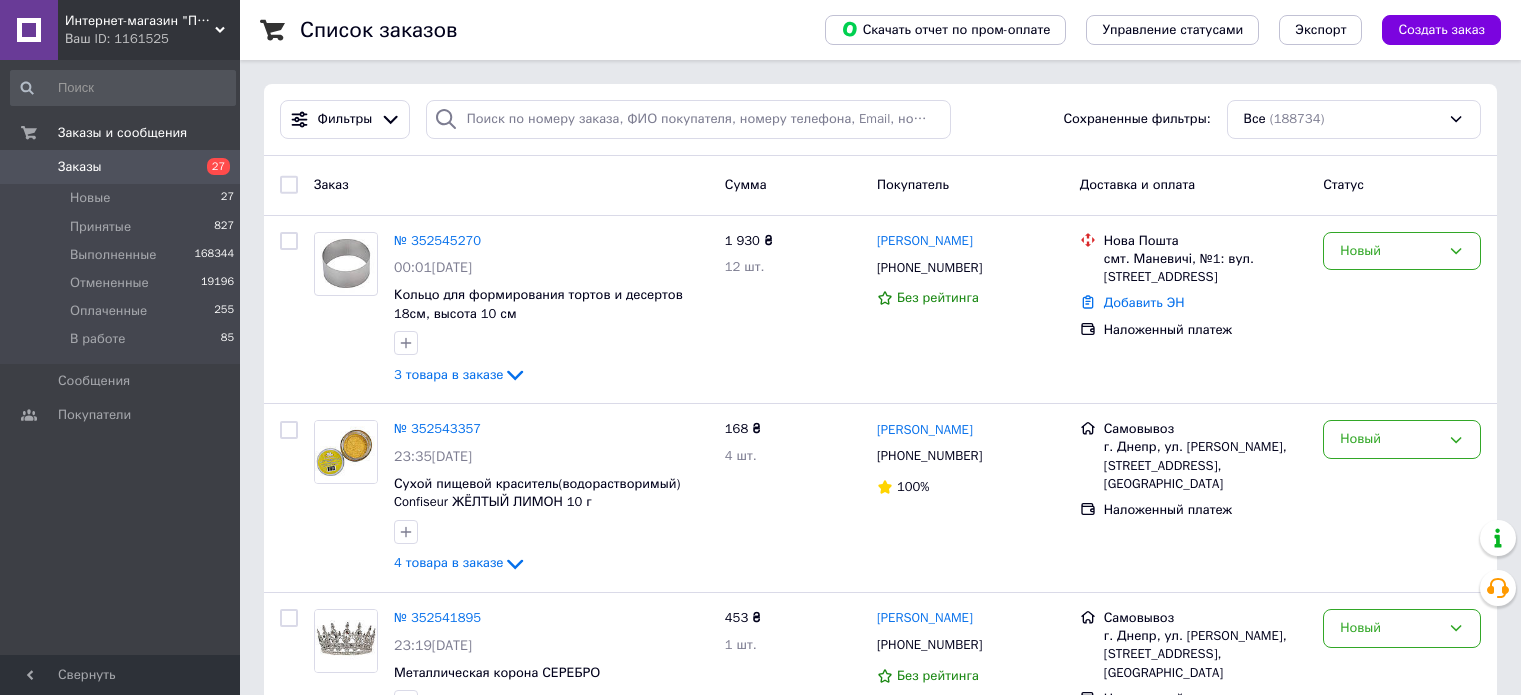 scroll, scrollTop: 0, scrollLeft: 0, axis: both 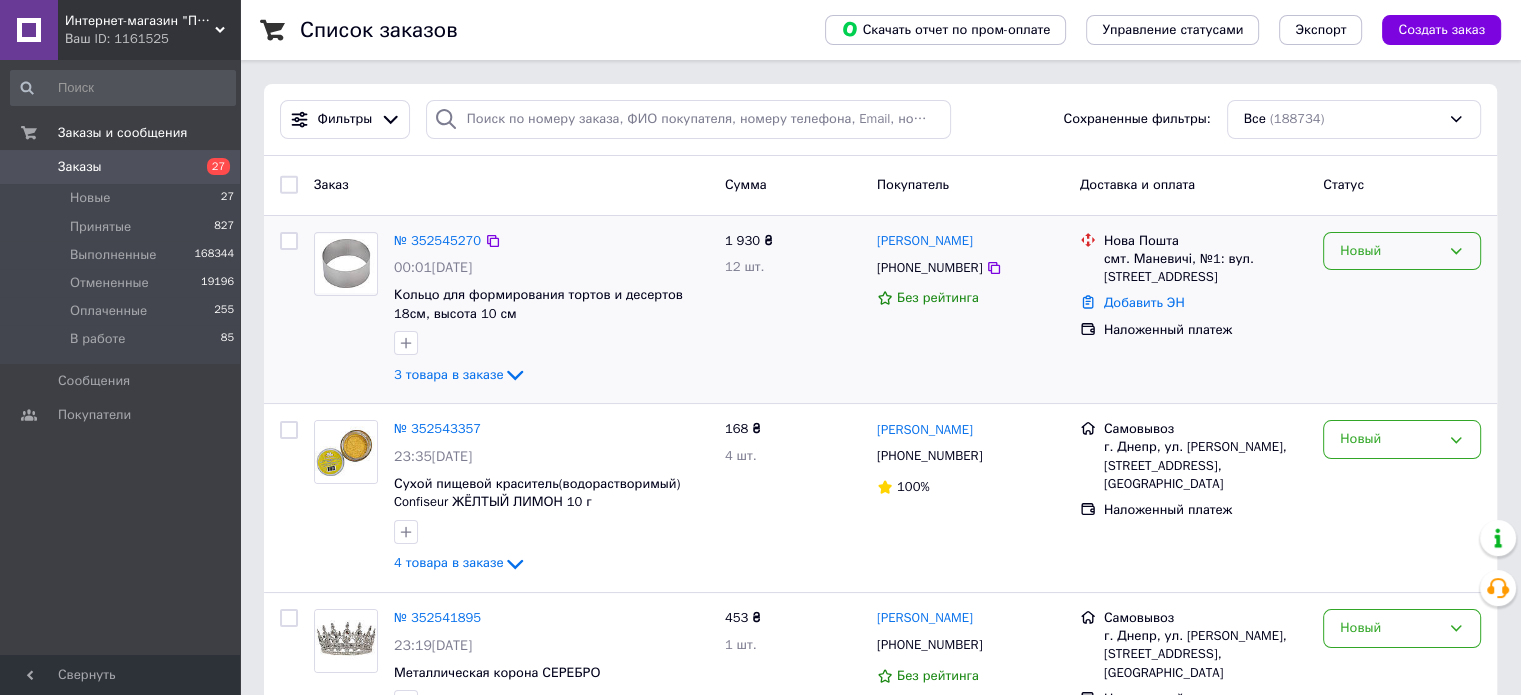 click on "Новый" at bounding box center [1390, 251] 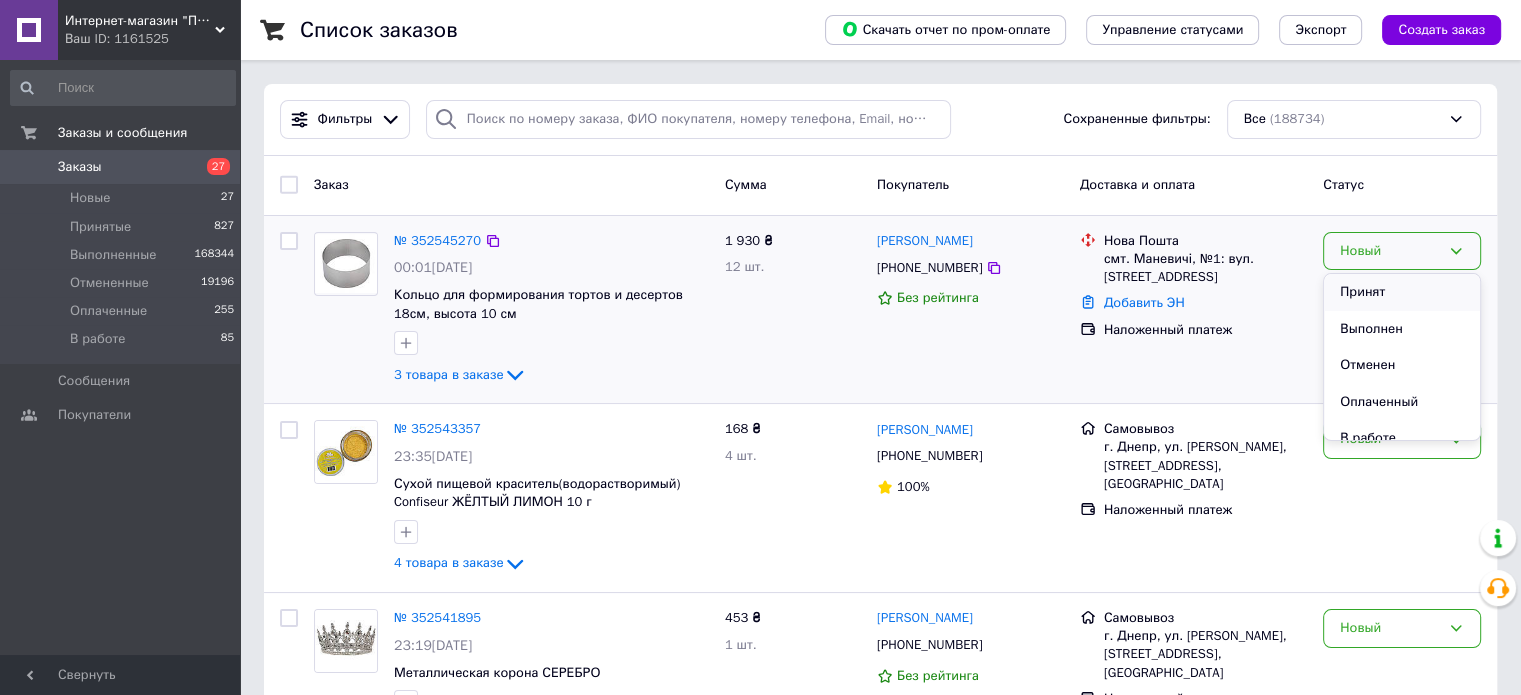 click on "Принят" at bounding box center (1402, 292) 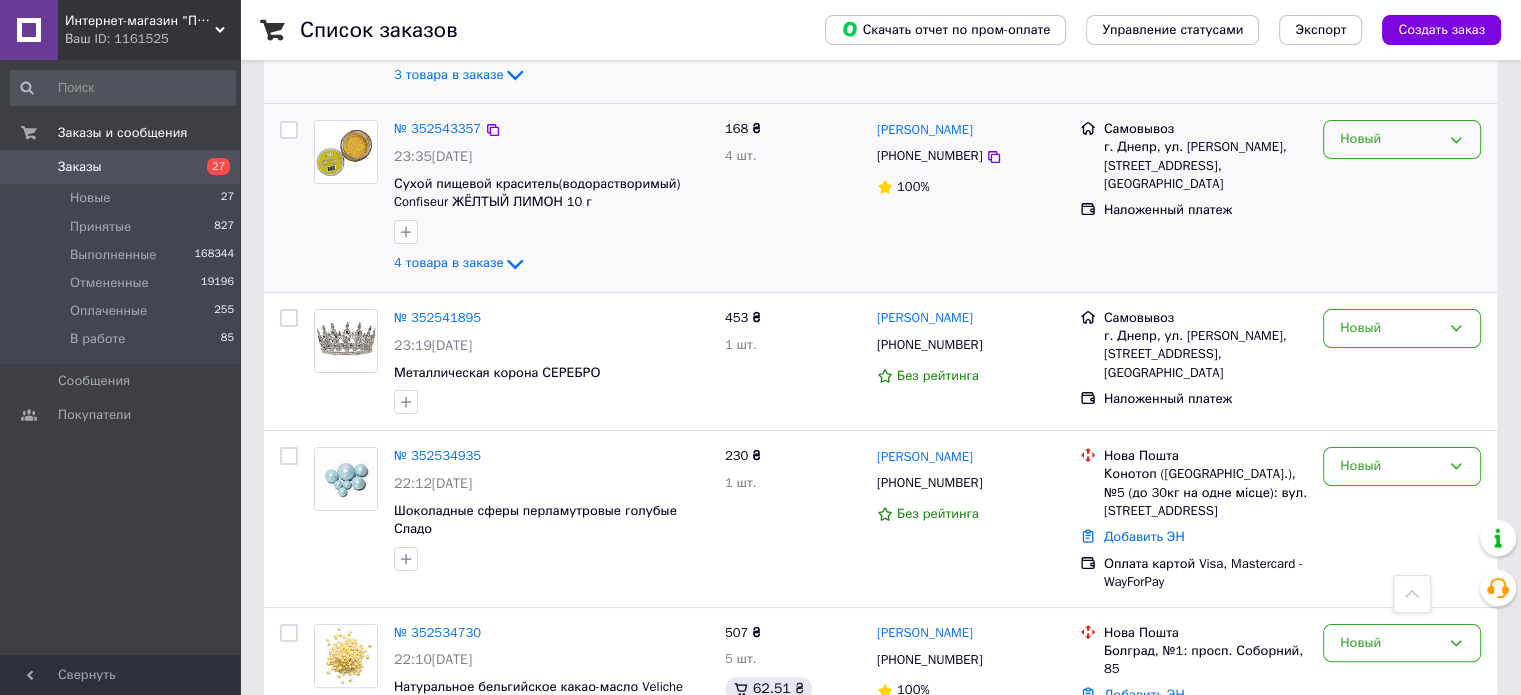 scroll, scrollTop: 200, scrollLeft: 0, axis: vertical 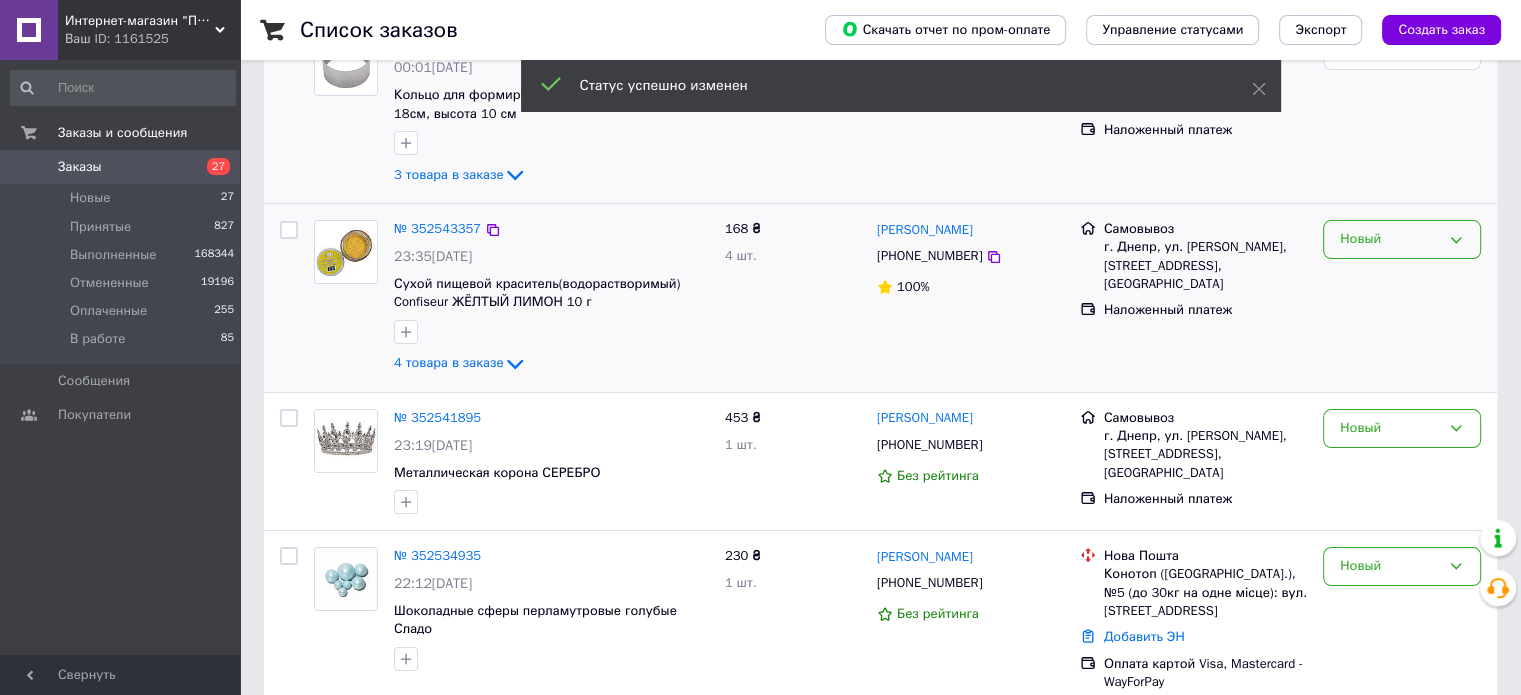 click on "Новый" at bounding box center (1390, 239) 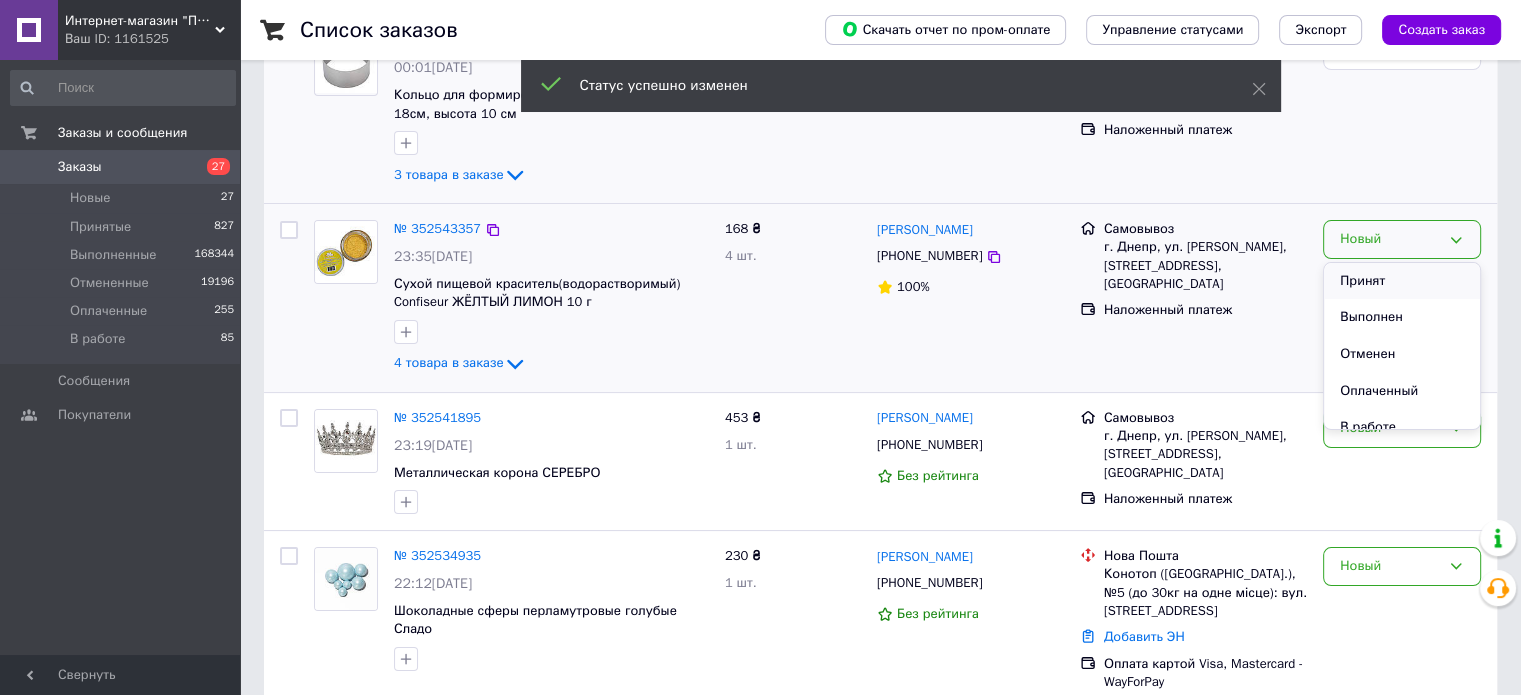 click on "Принят" at bounding box center (1402, 281) 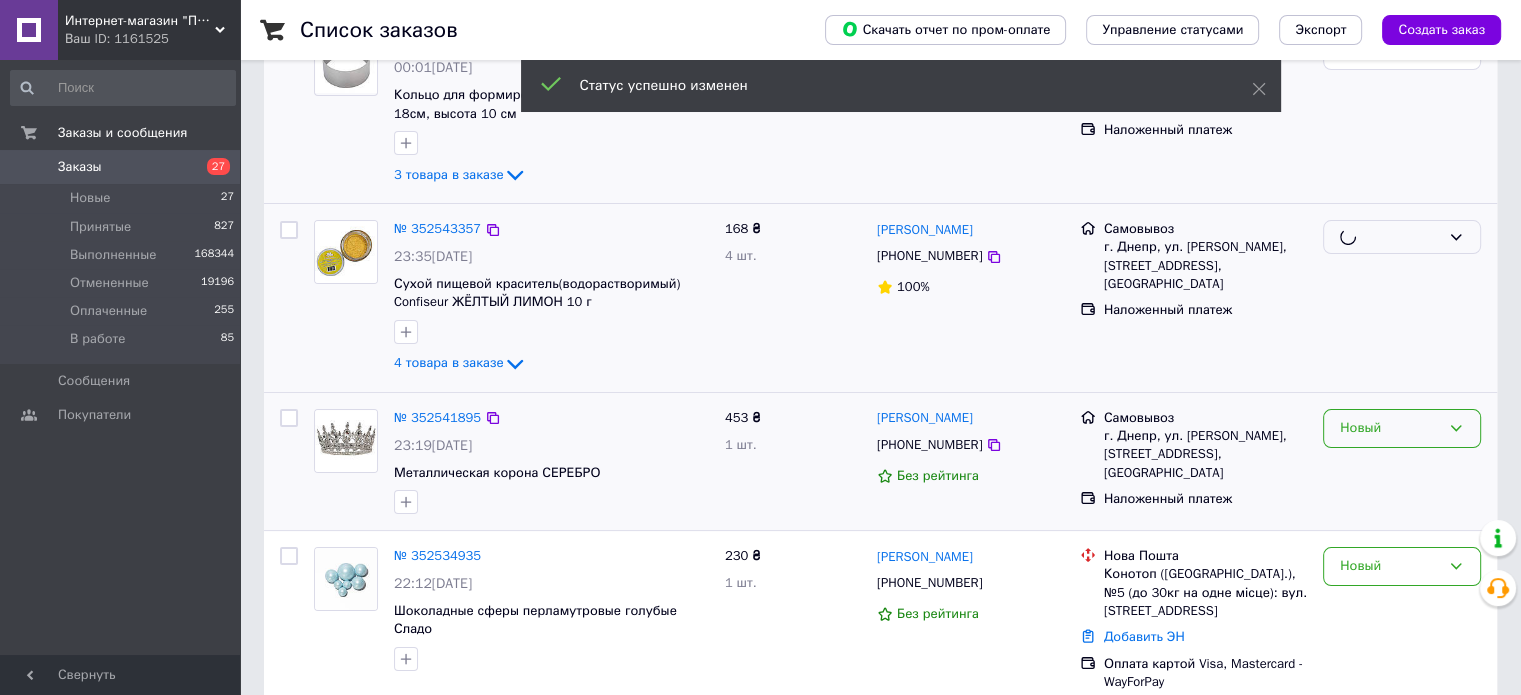 click on "Заказ Сумма Покупатель Доставка и оплата Статус № 352545270 00:01[DATE] Кольцо для формирования тортов и десертов 18см, высота 10 см 3 товара в заказе 1 930 ₴ 12 шт. [PERSON_NAME] [PHONE_NUMBER] Без рейтинга [GEOGRAPHIC_DATA]. Маневичі, №1: вул. [STREET_ADDRESS] Добавить ЭН Наложенный платеж Принят № 352543357 23:35[DATE] Сухой пищевой краситель(водорастворимый) Confiseur ЖЁЛТЫЙ ЛИМОН 10 г 4 товара в заказе 168 ₴ 4 шт. [PERSON_NAME] [PHONE_NUMBER] 100% Самовывоз г. Днепр, ул. [PERSON_NAME], [STREET_ADDRESS], Дніпро Наложенный платеж № 352541895 23:19[DATE] Металлическая корона СЕРЕБРО 453 ₴ 1 шт. [PHONE_NUMBER] 72%" at bounding box center (880, 1828) 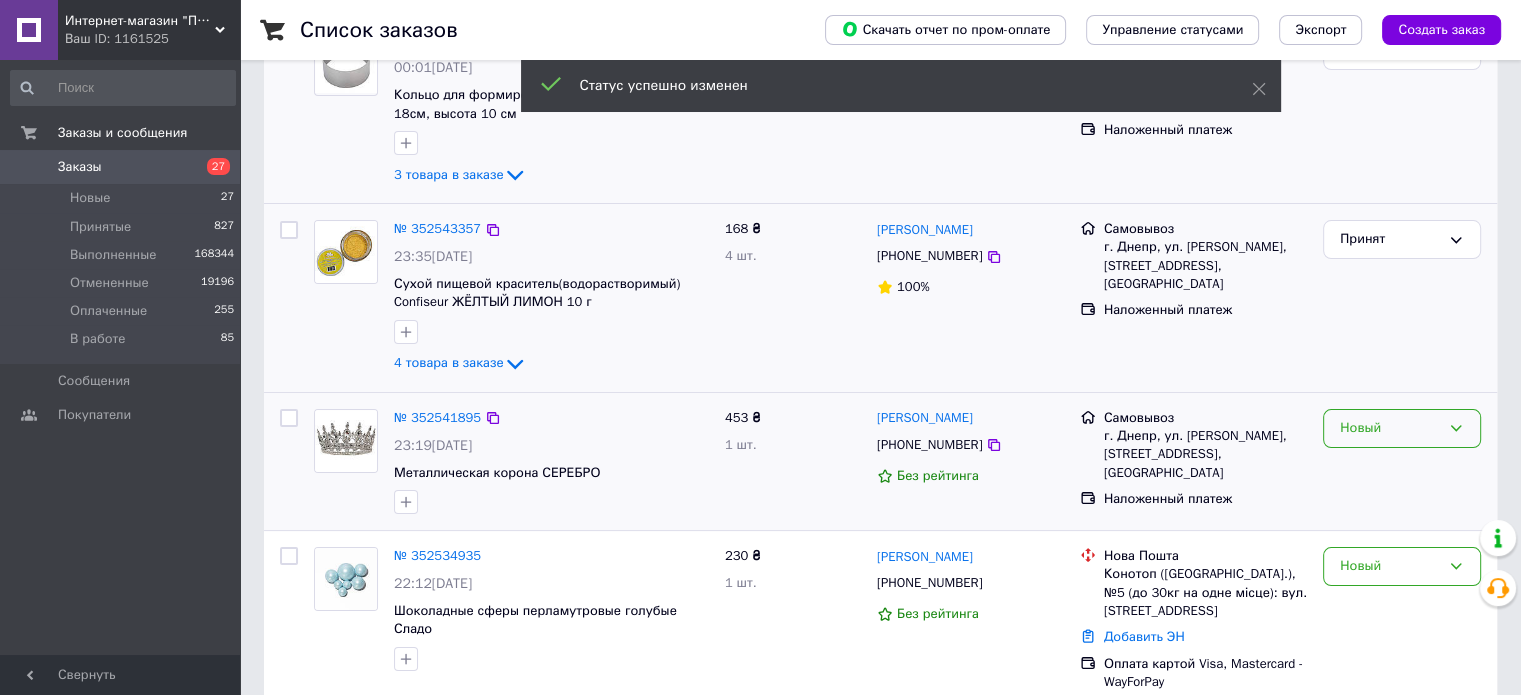click on "Новый" at bounding box center [1390, 428] 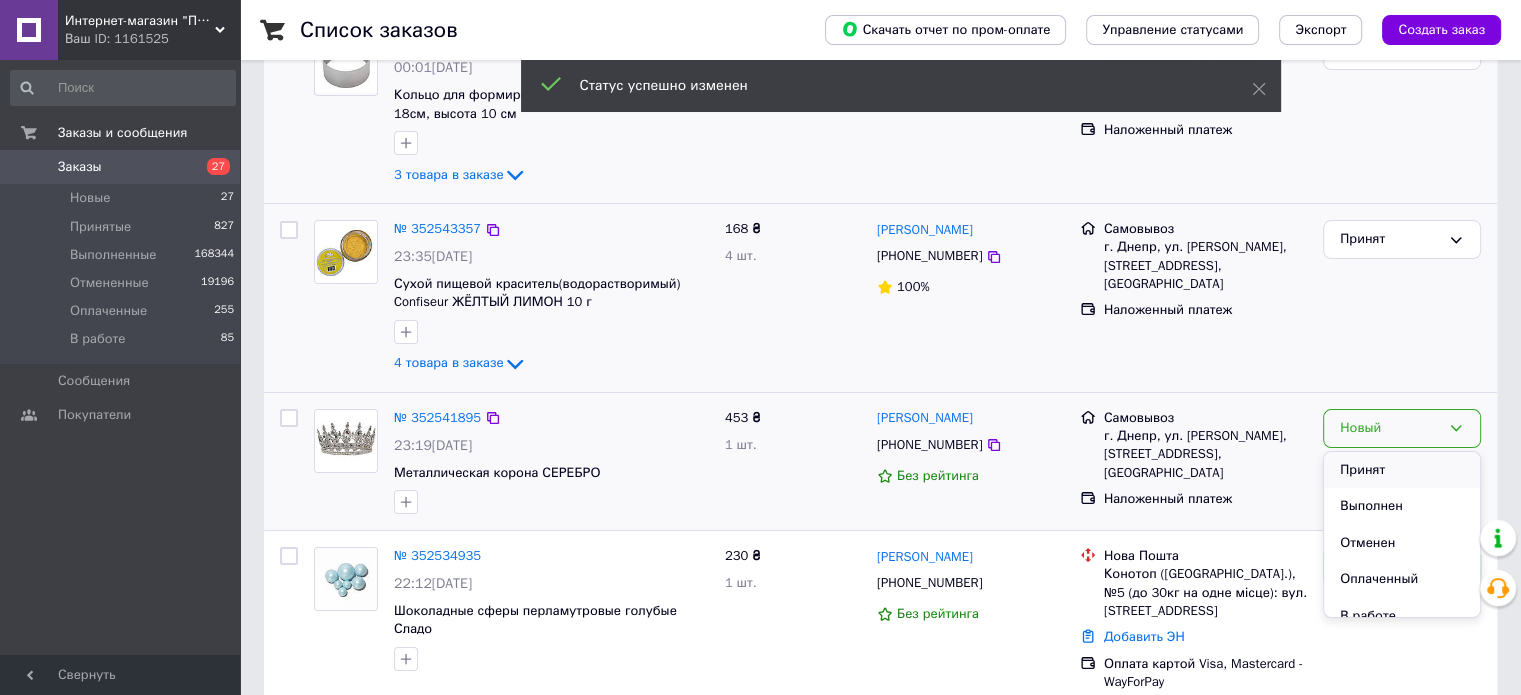 click on "Принят" at bounding box center (1402, 470) 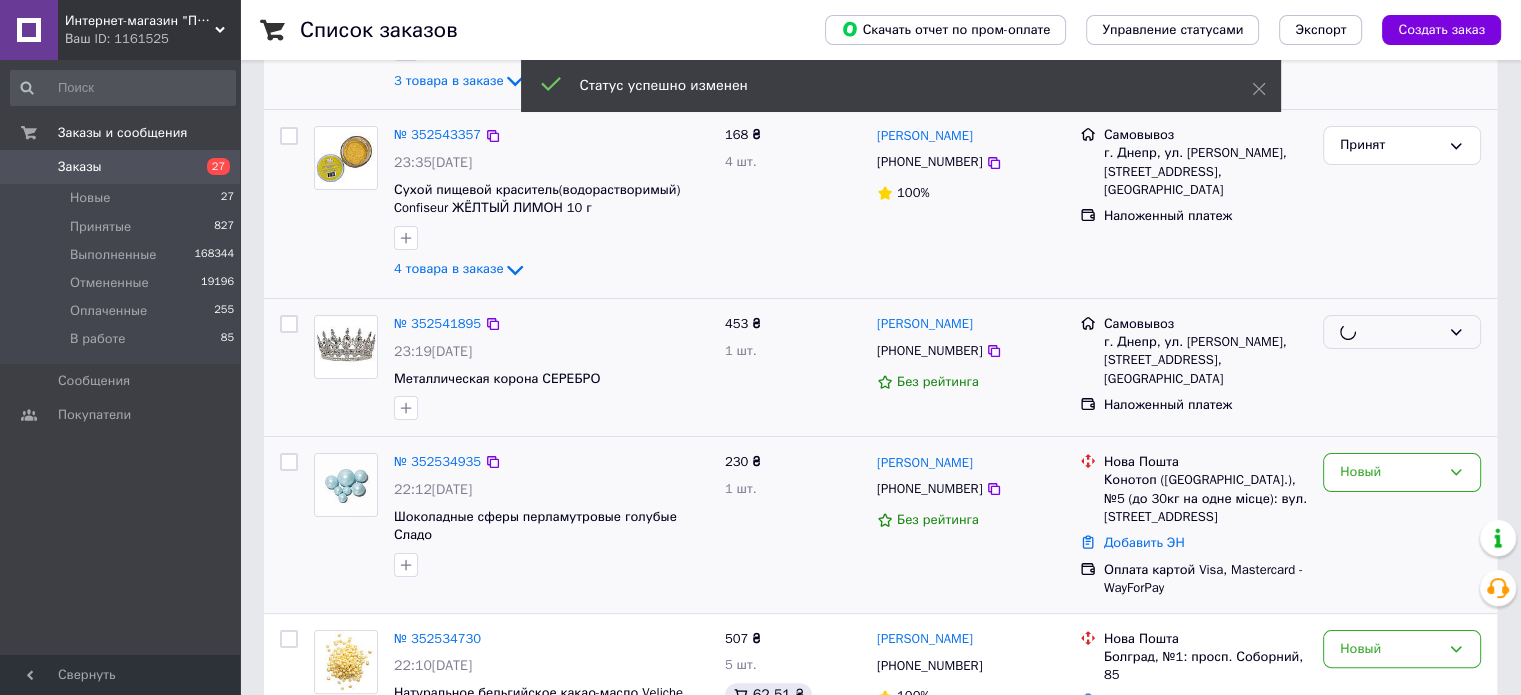 scroll, scrollTop: 400, scrollLeft: 0, axis: vertical 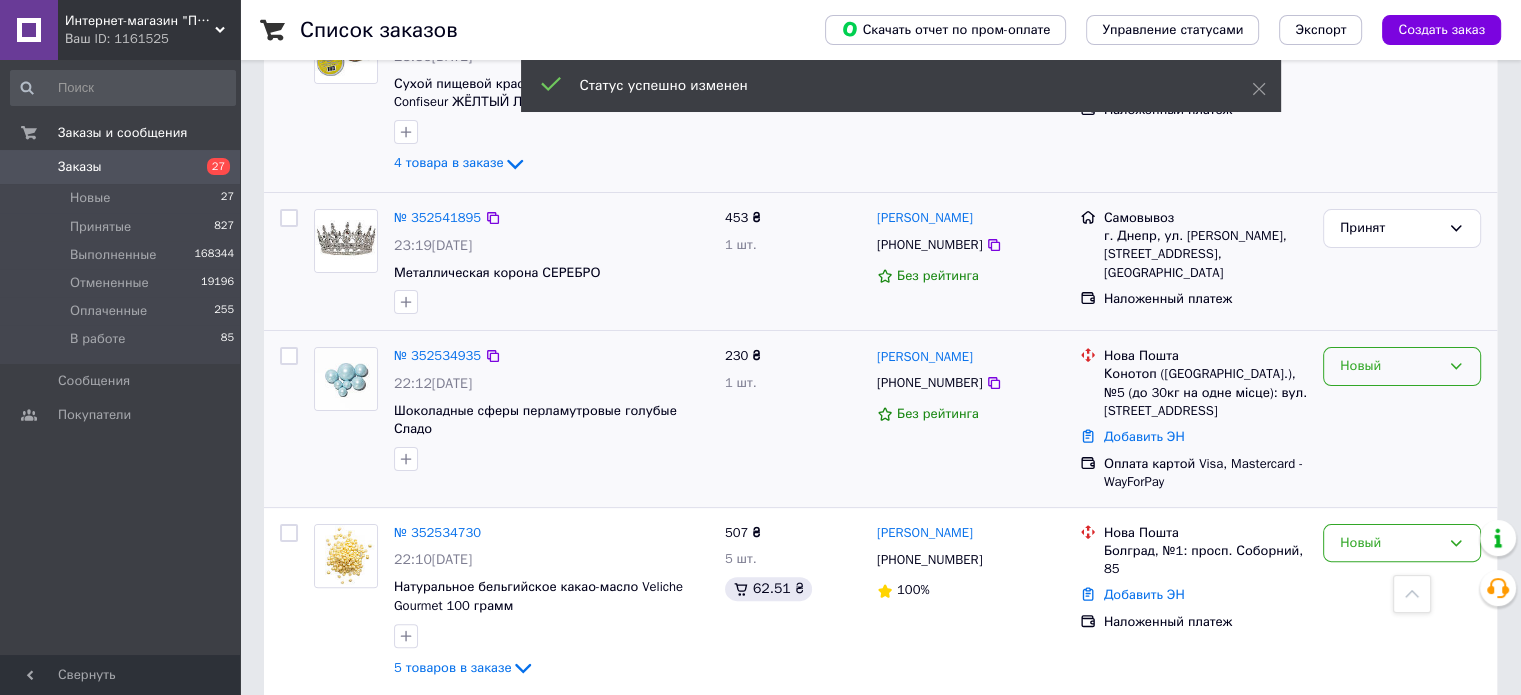 click on "Новый" at bounding box center (1390, 366) 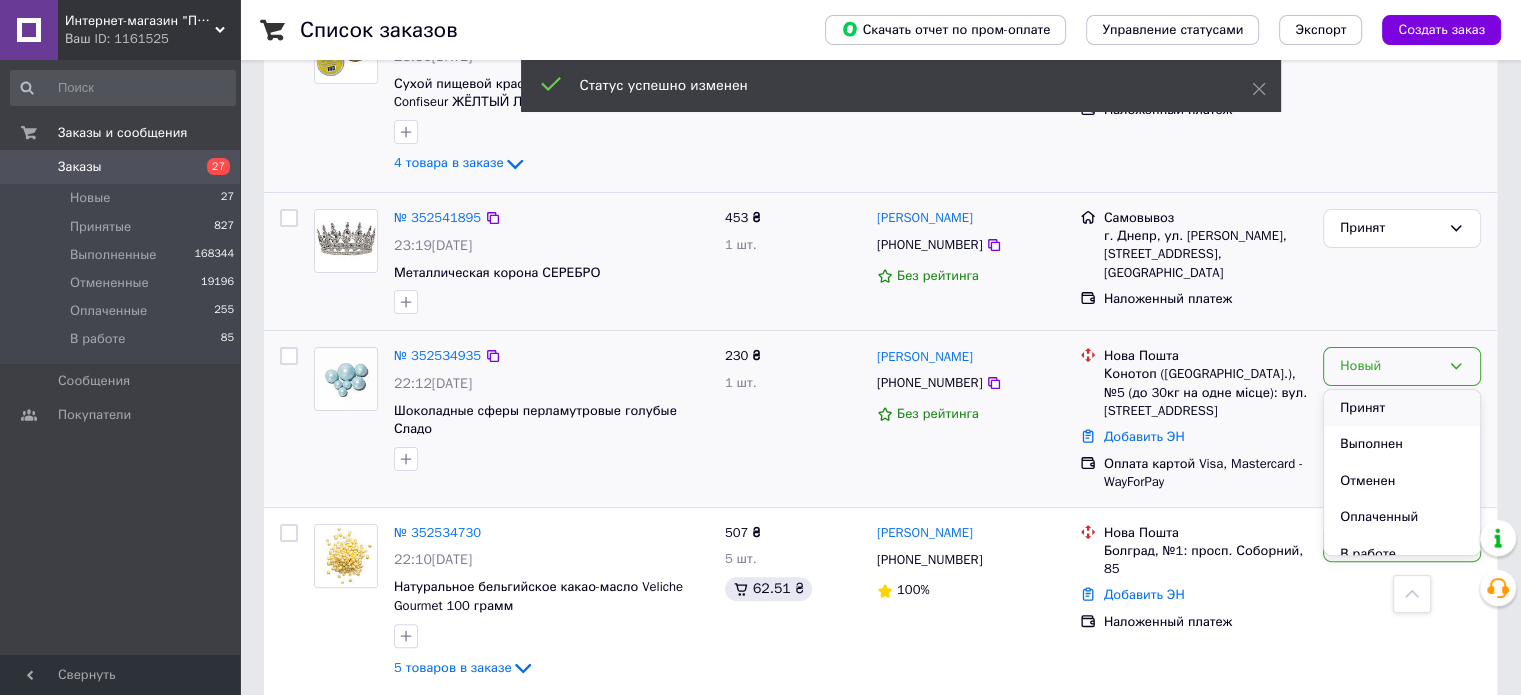 click on "Принят" at bounding box center (1402, 408) 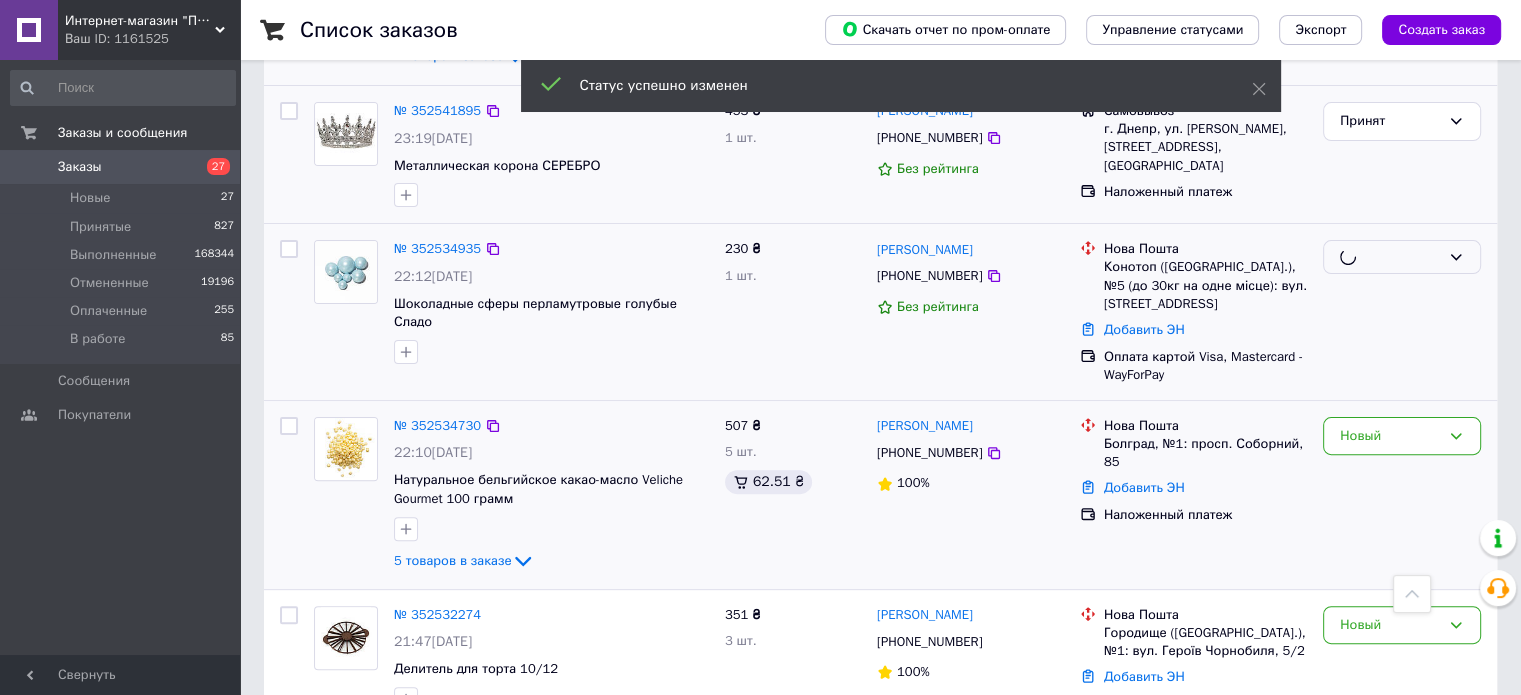 scroll, scrollTop: 600, scrollLeft: 0, axis: vertical 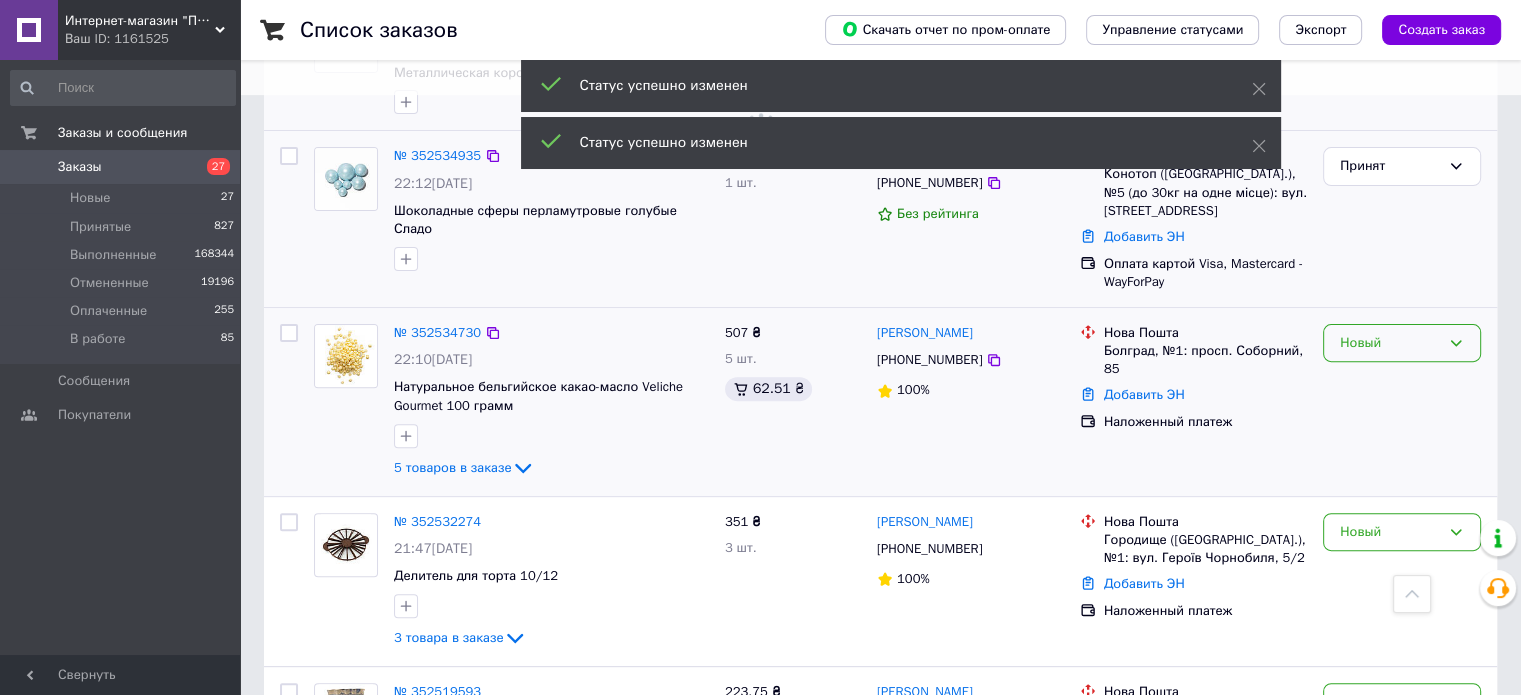 click on "Новый" at bounding box center (1390, 343) 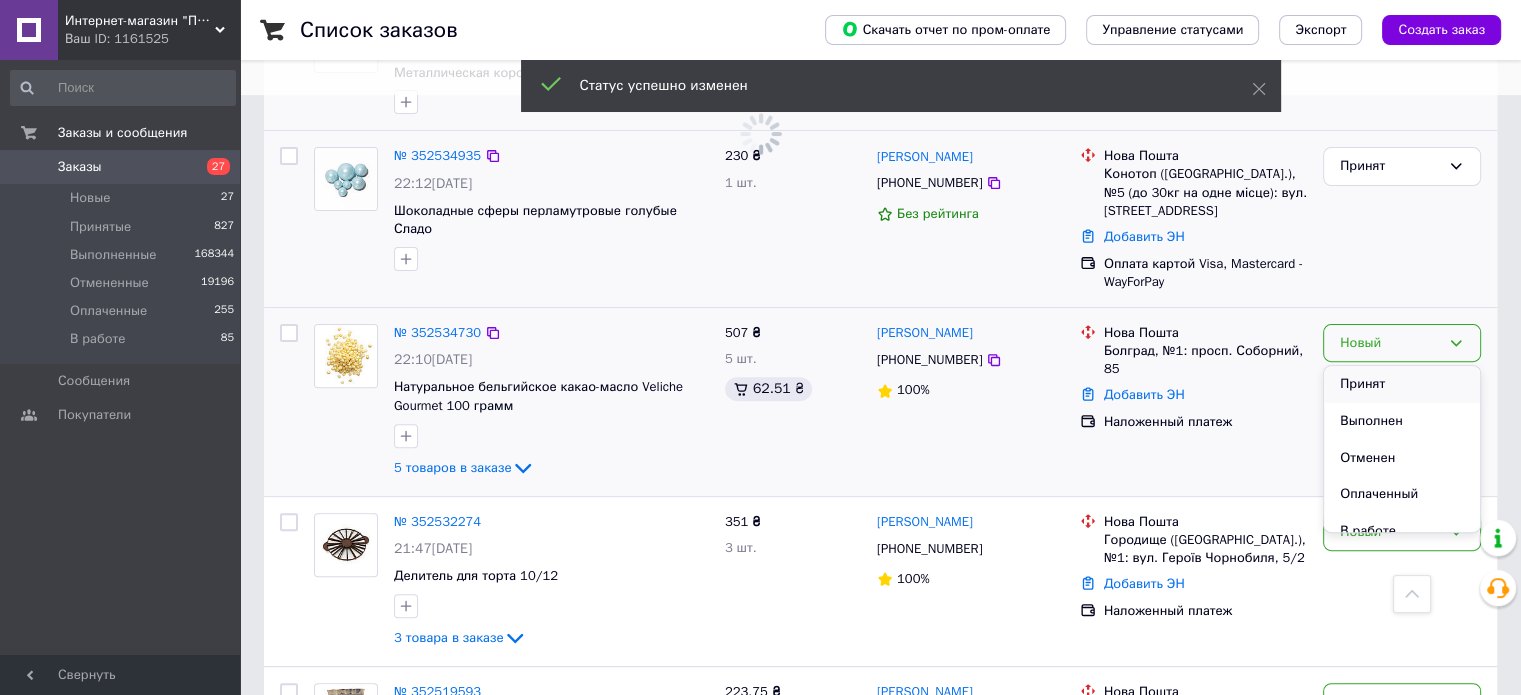 click on "Принят" at bounding box center (1402, 384) 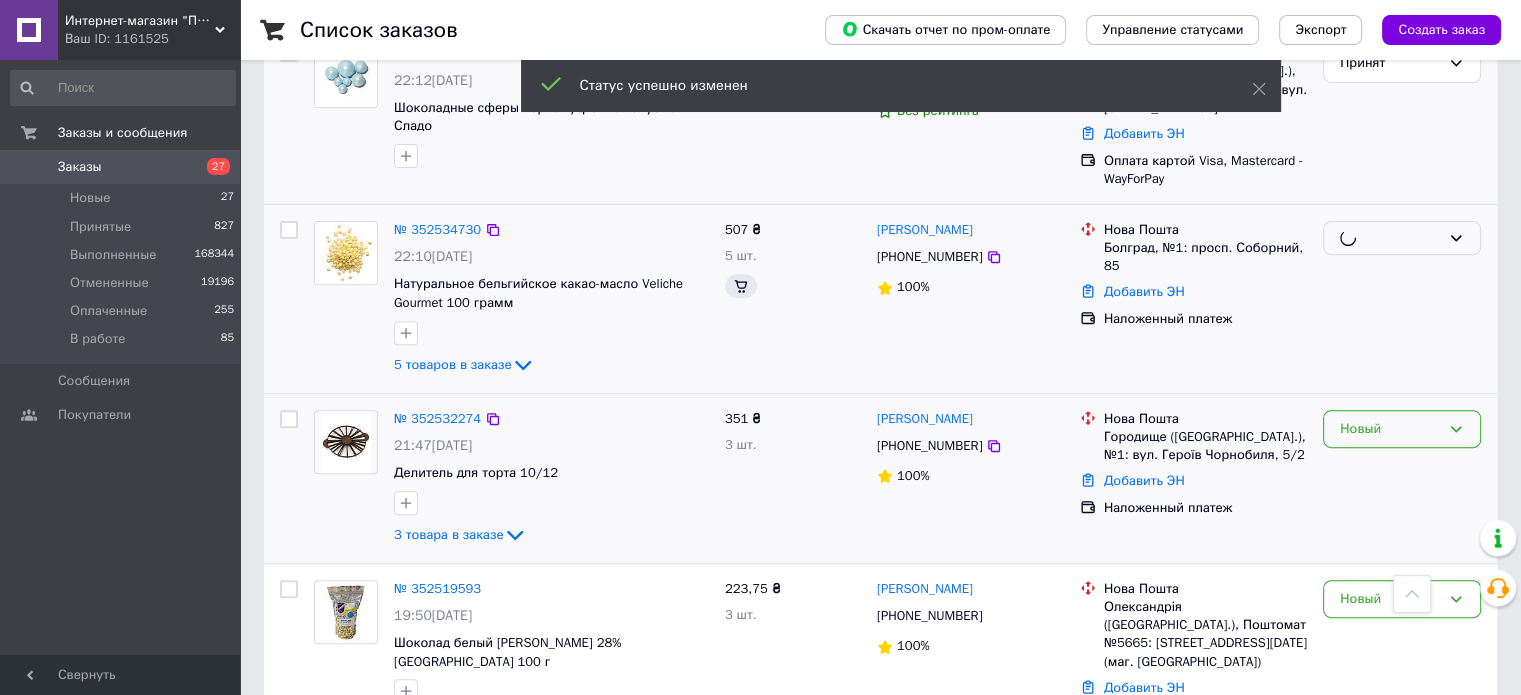 scroll, scrollTop: 800, scrollLeft: 0, axis: vertical 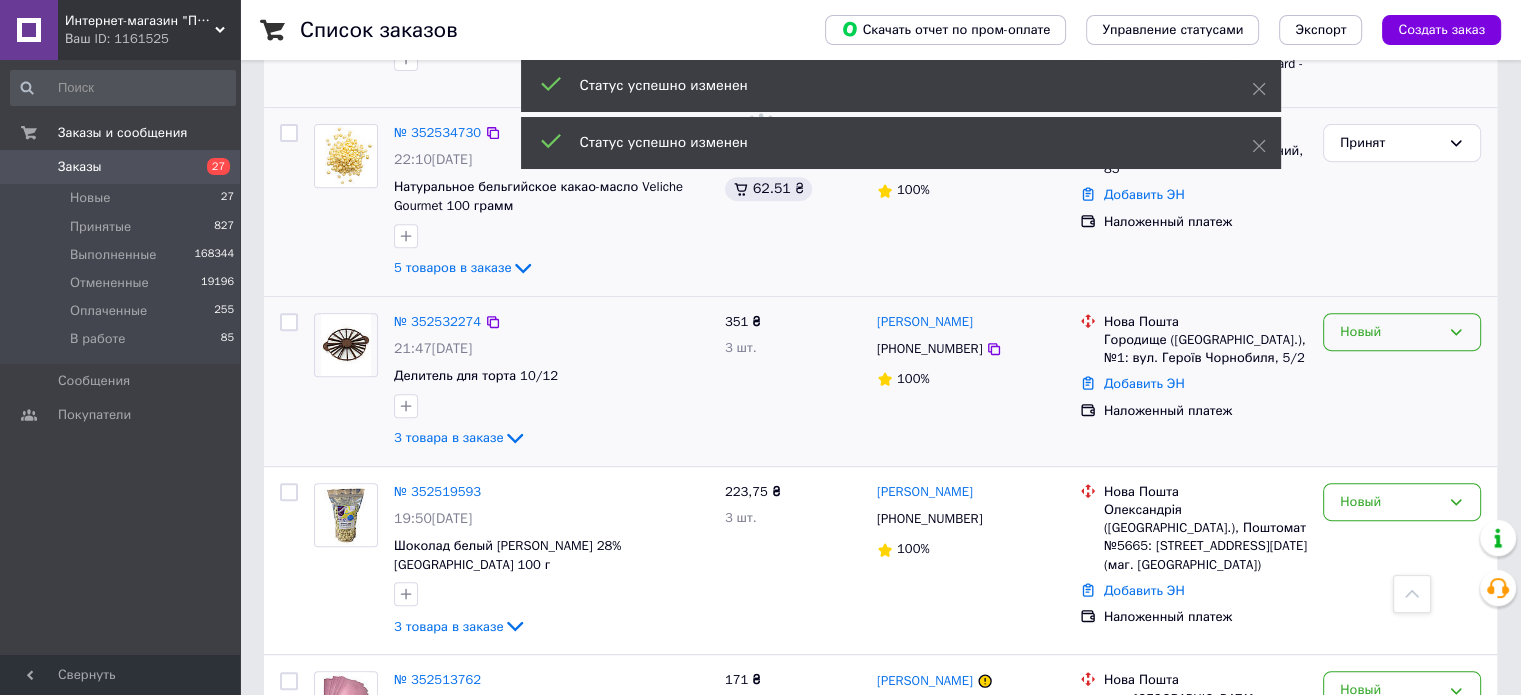 click on "Новый" at bounding box center [1390, 332] 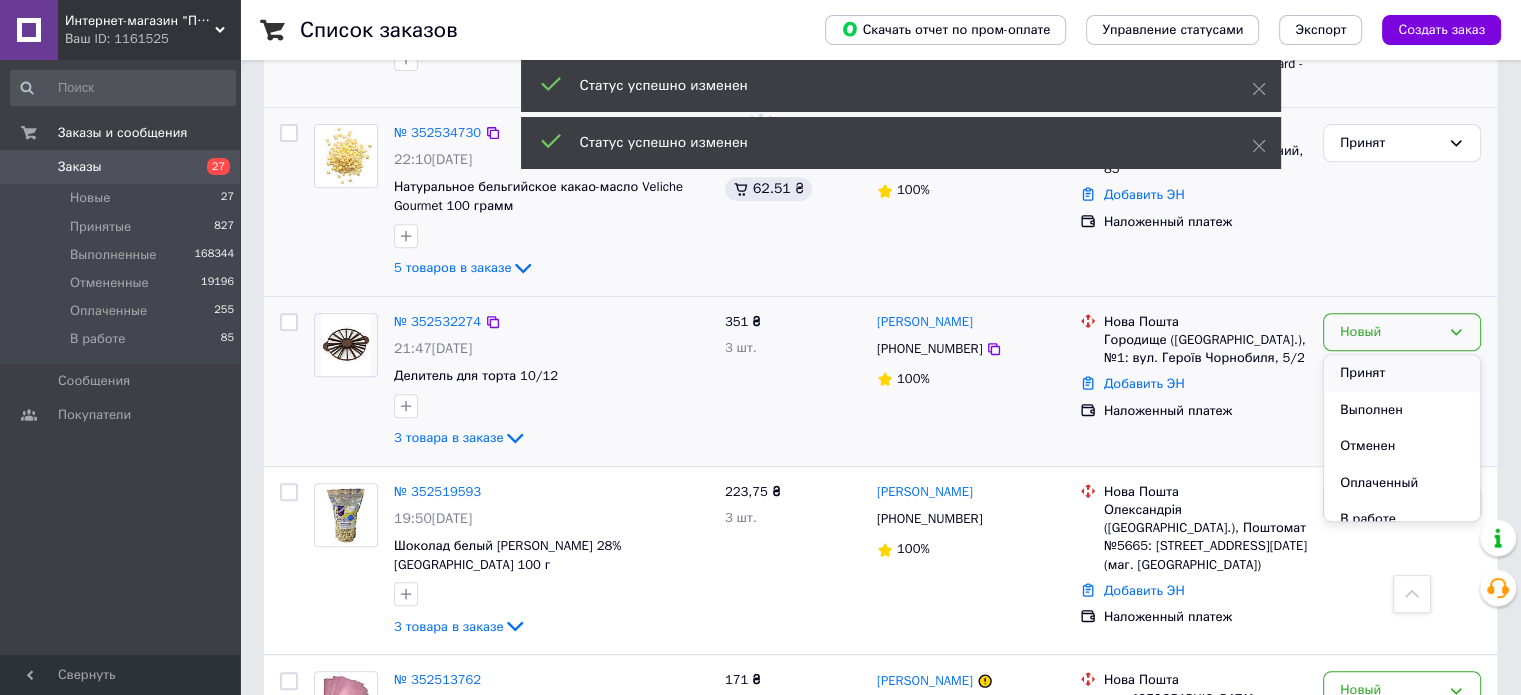 click on "Принят" at bounding box center (1402, 373) 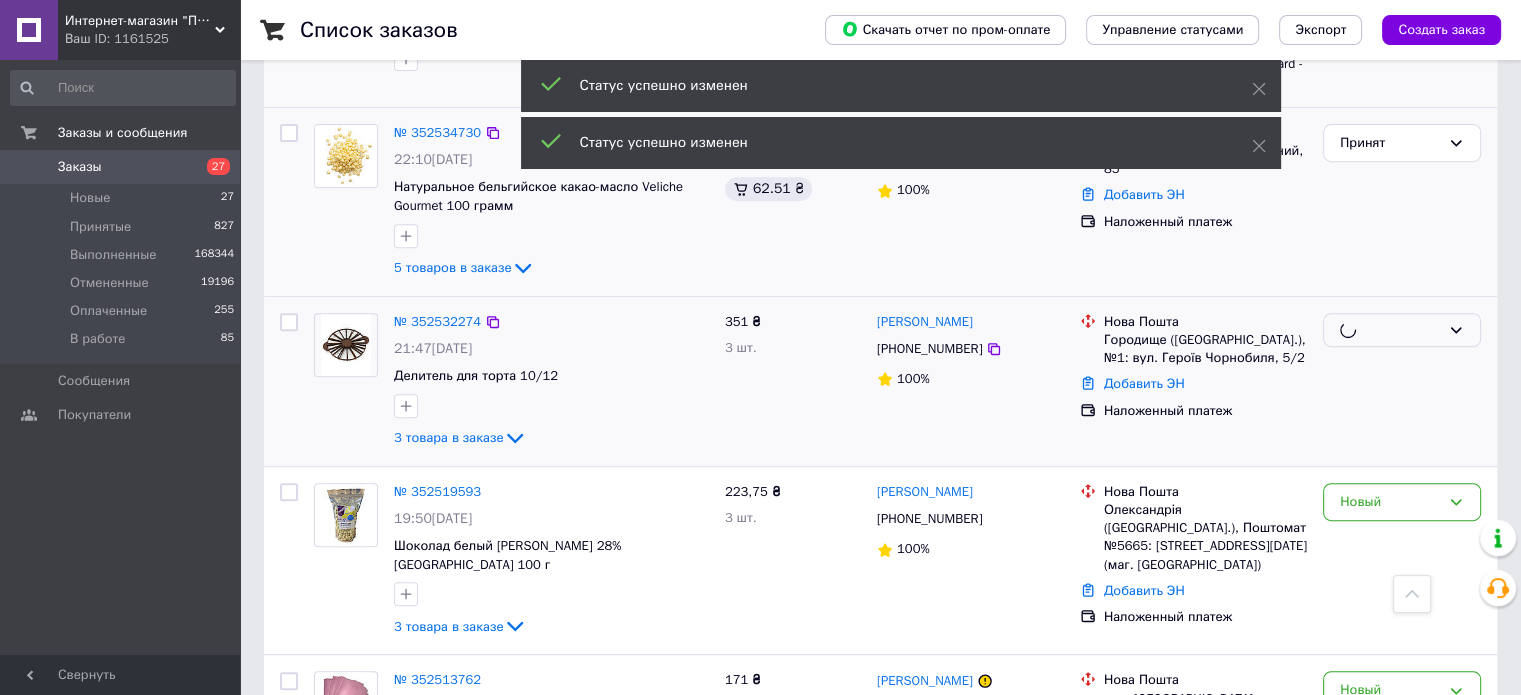 scroll, scrollTop: 1000, scrollLeft: 0, axis: vertical 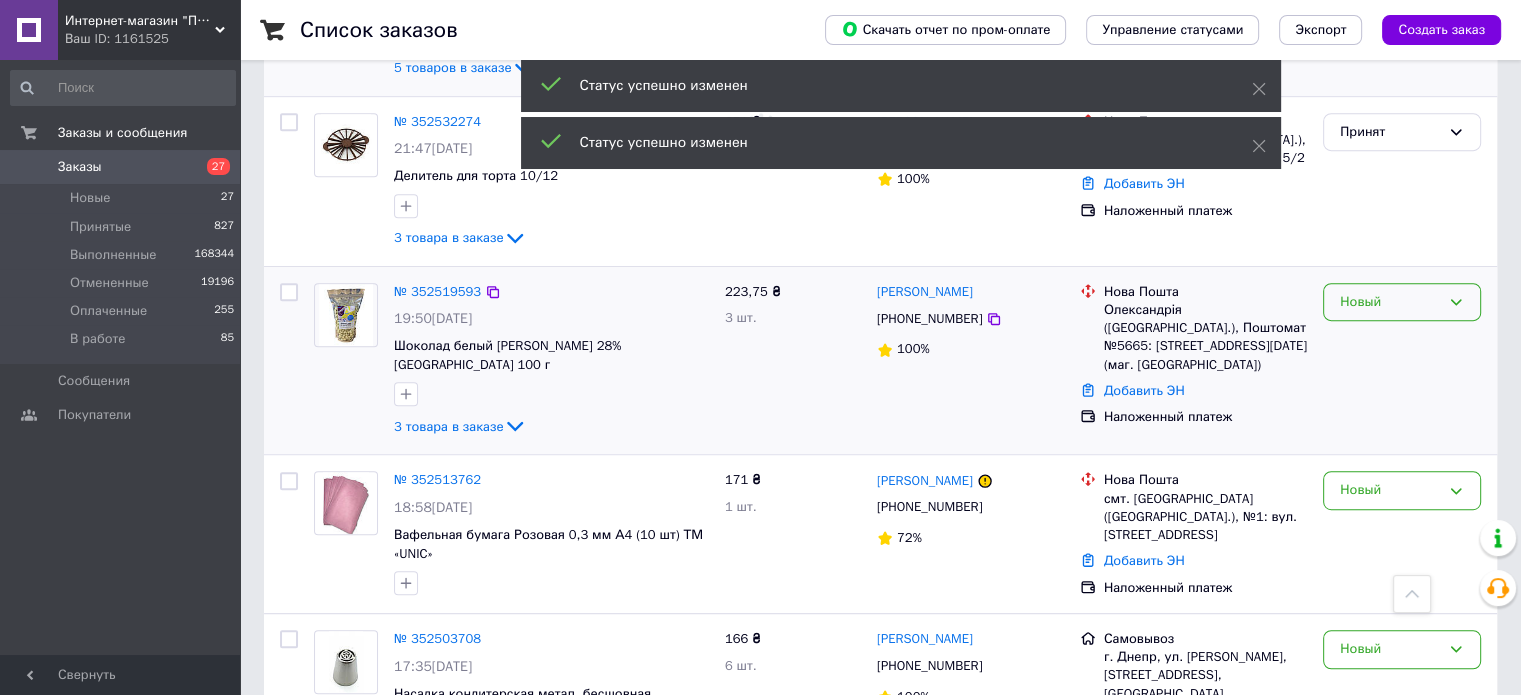 click on "Новый" at bounding box center (1390, 302) 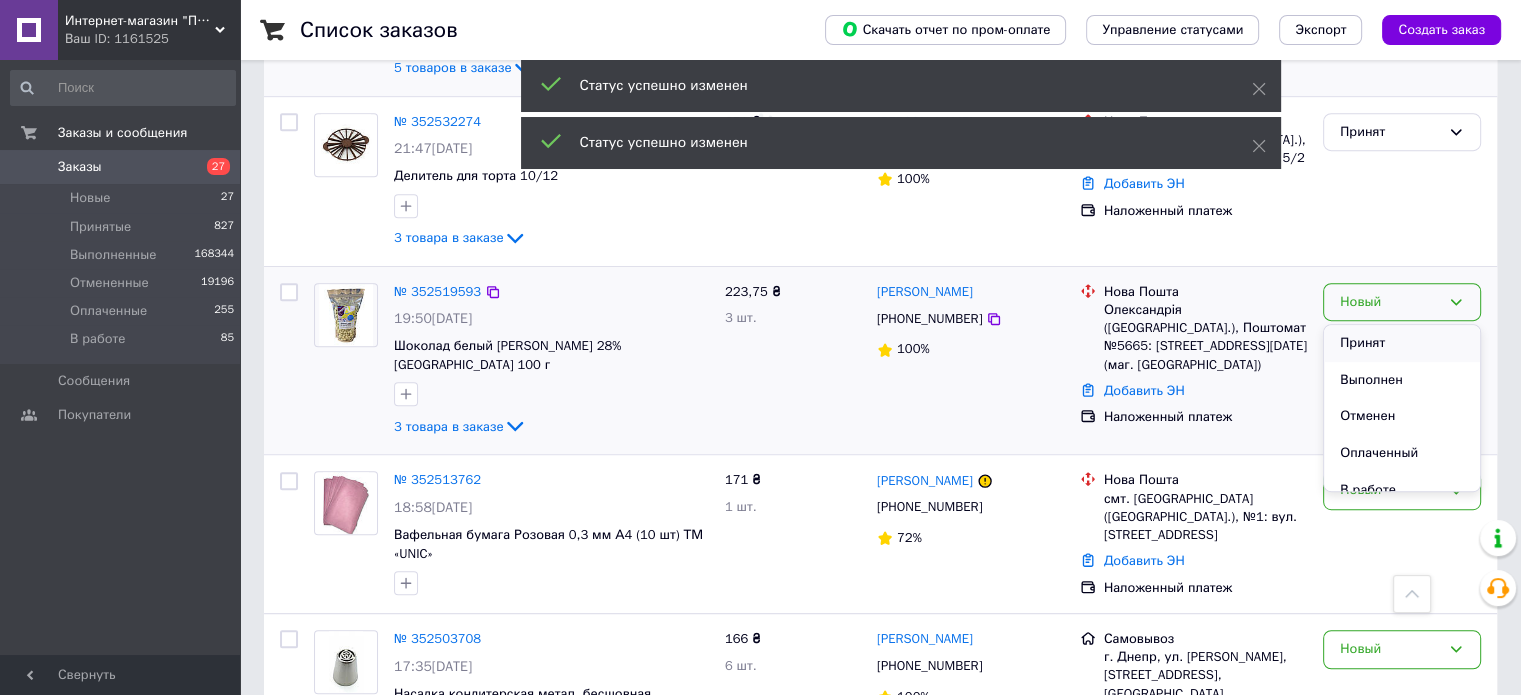 click on "Принят" at bounding box center (1402, 343) 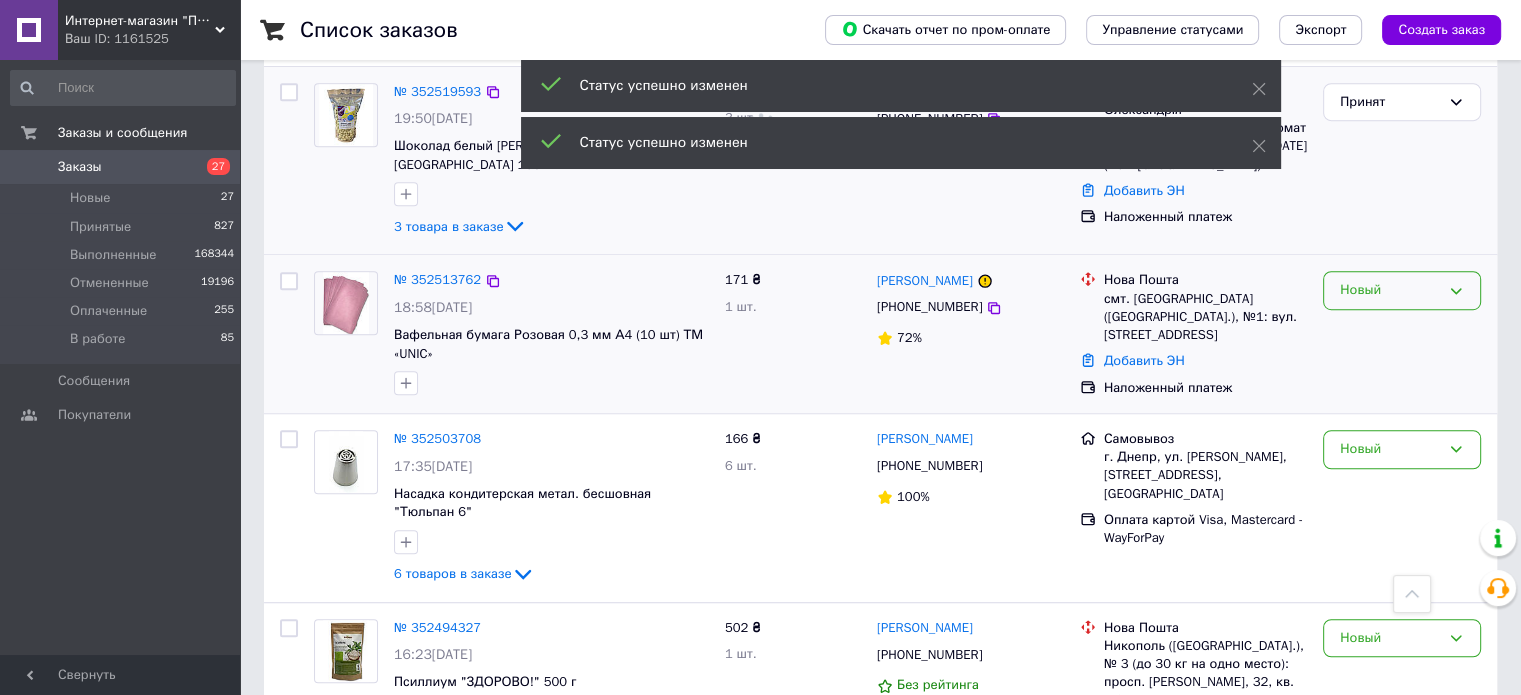click on "Новый" at bounding box center [1390, 290] 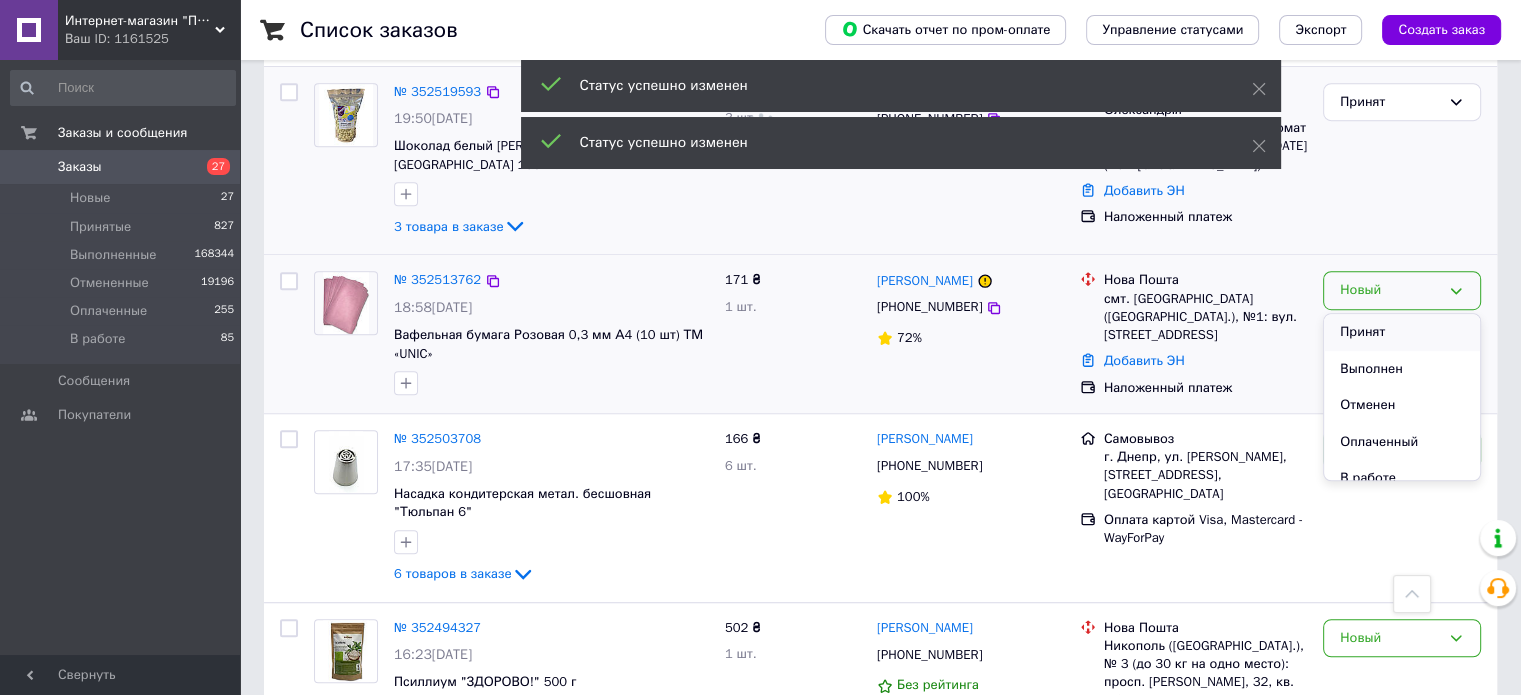 click on "Принят" at bounding box center [1402, 332] 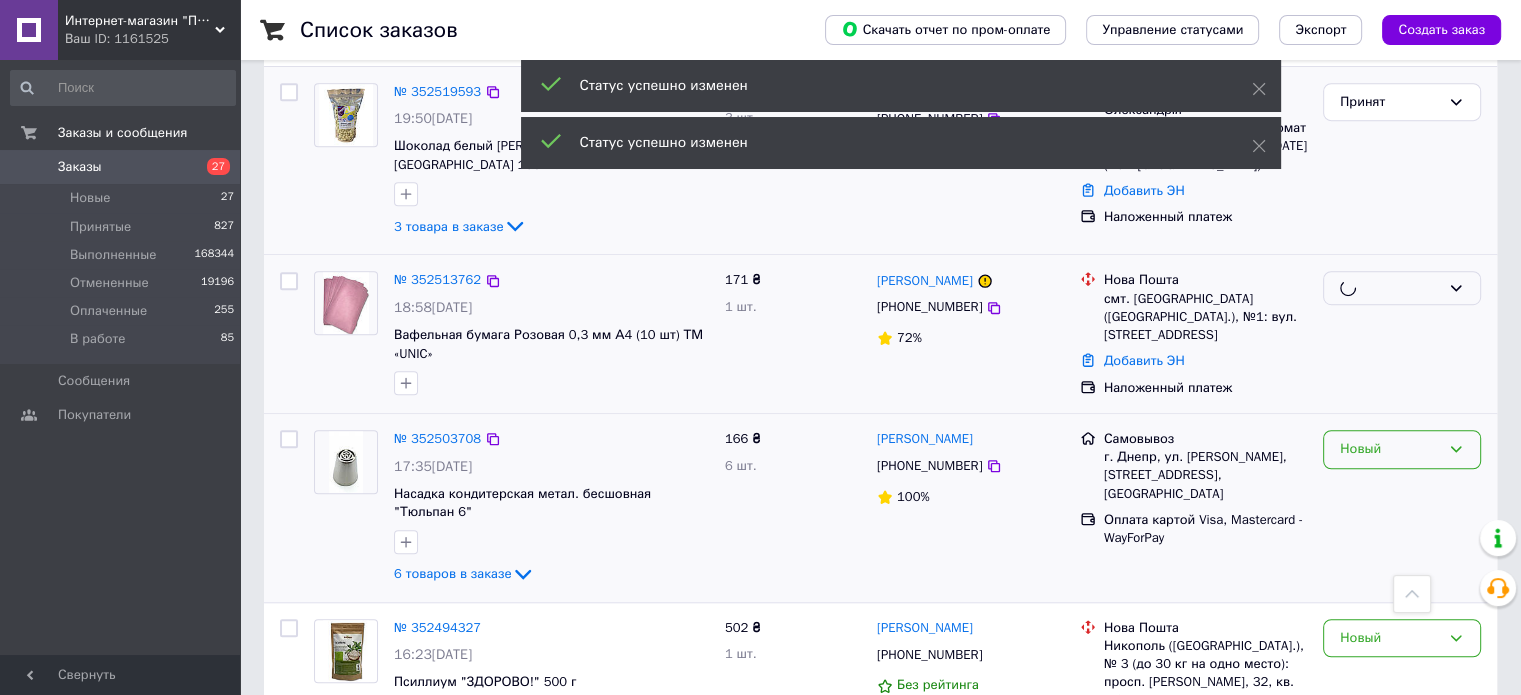 click on "Новый" at bounding box center (1390, 449) 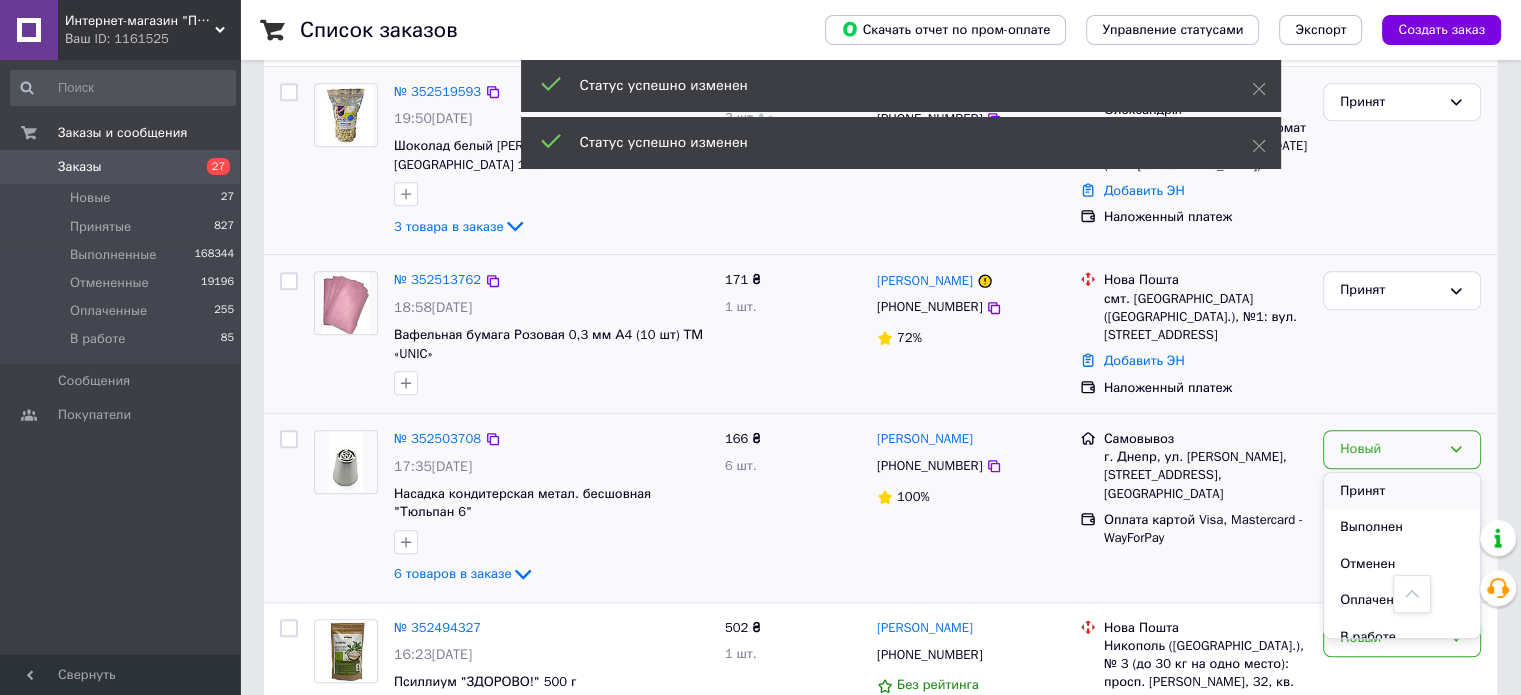 click on "Принят" at bounding box center (1402, 491) 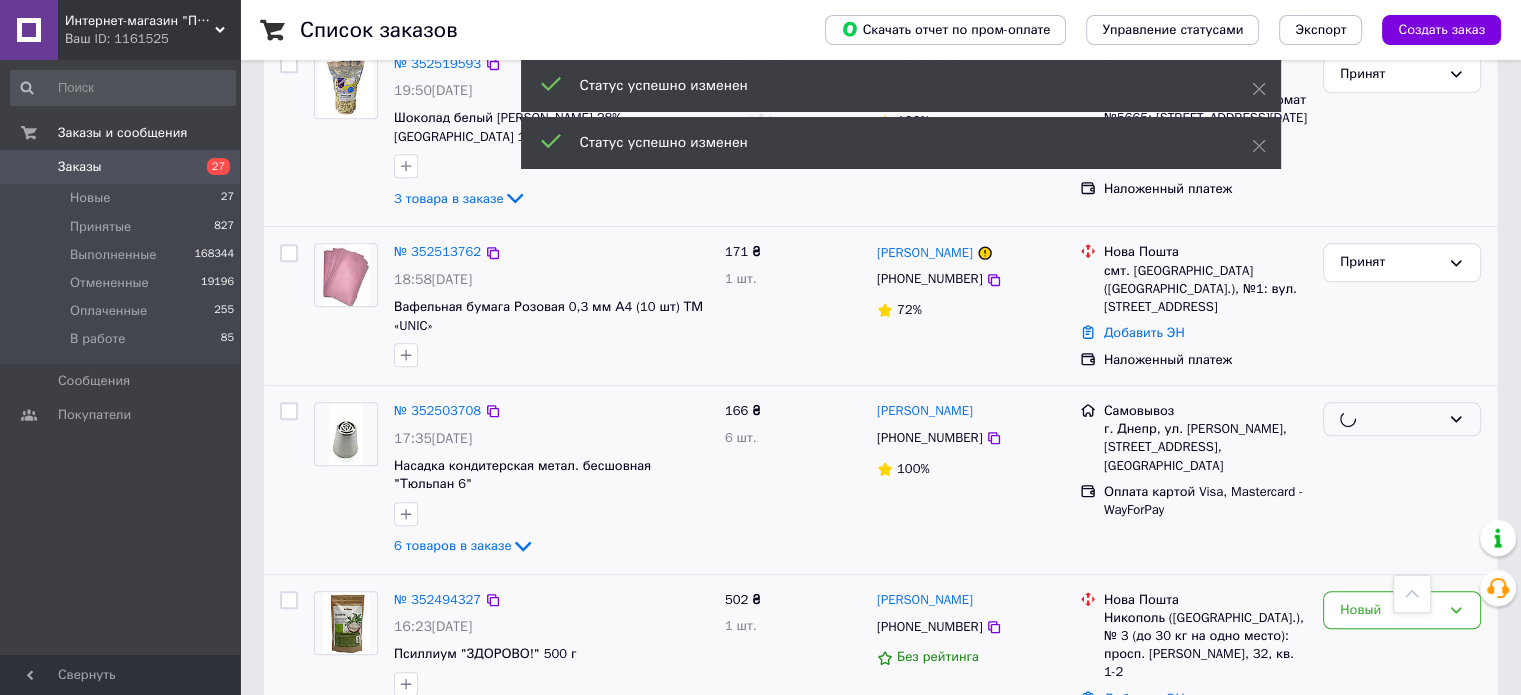 scroll, scrollTop: 1600, scrollLeft: 0, axis: vertical 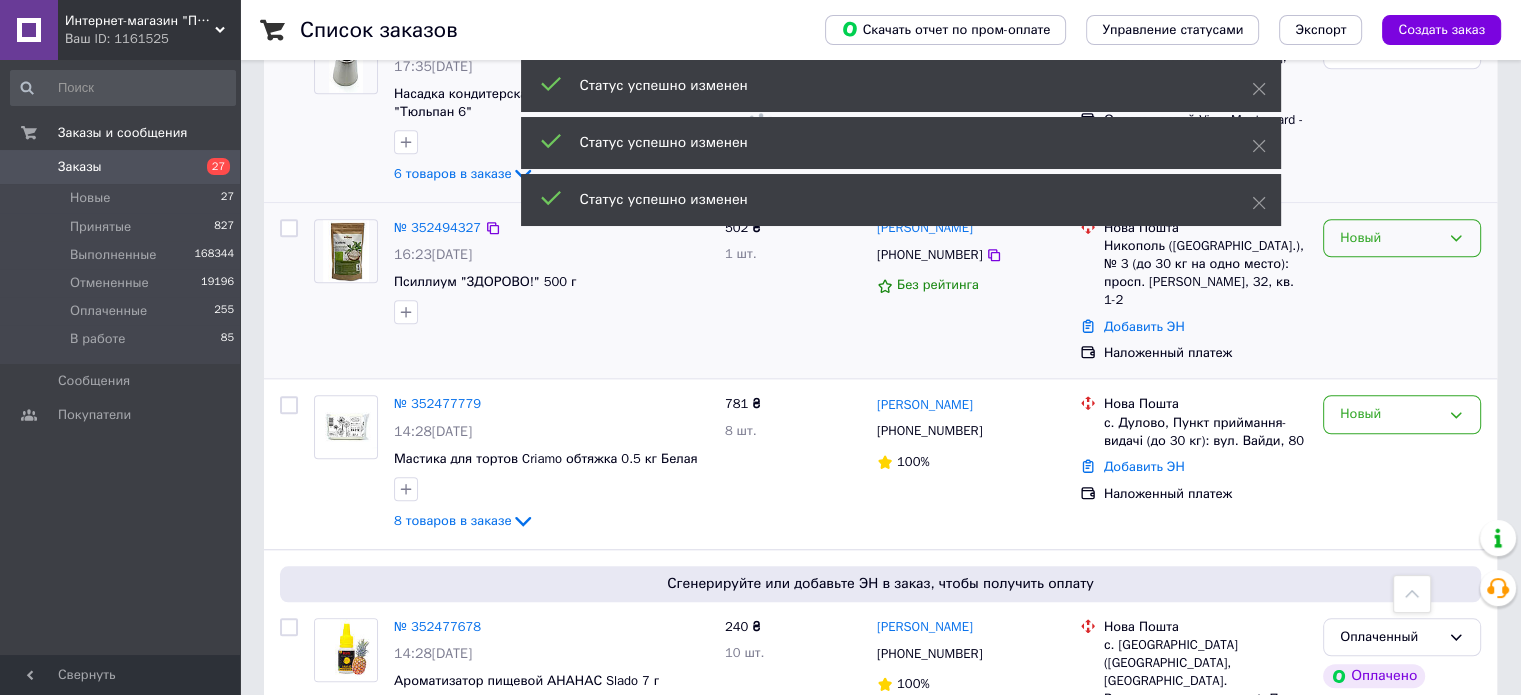 click on "Новый" at bounding box center [1390, 238] 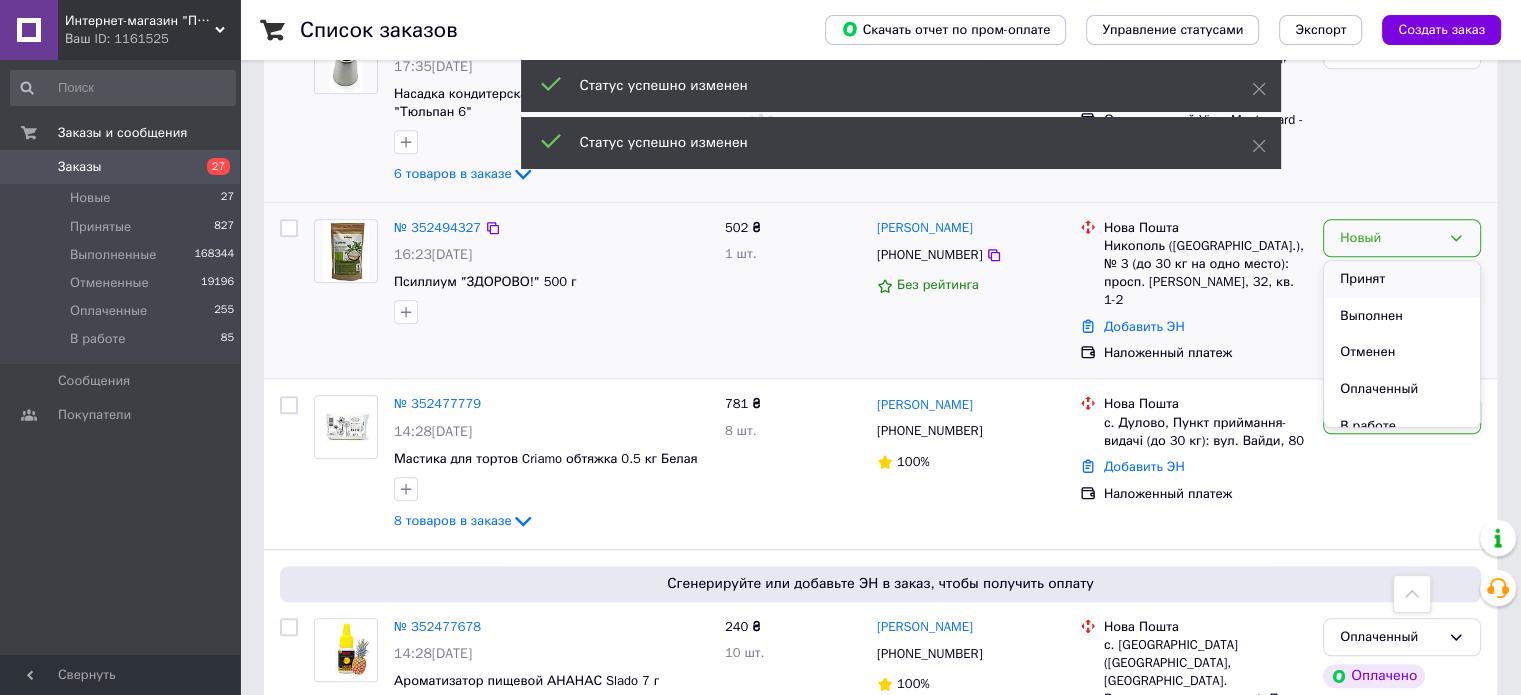 click on "Принят" at bounding box center [1402, 279] 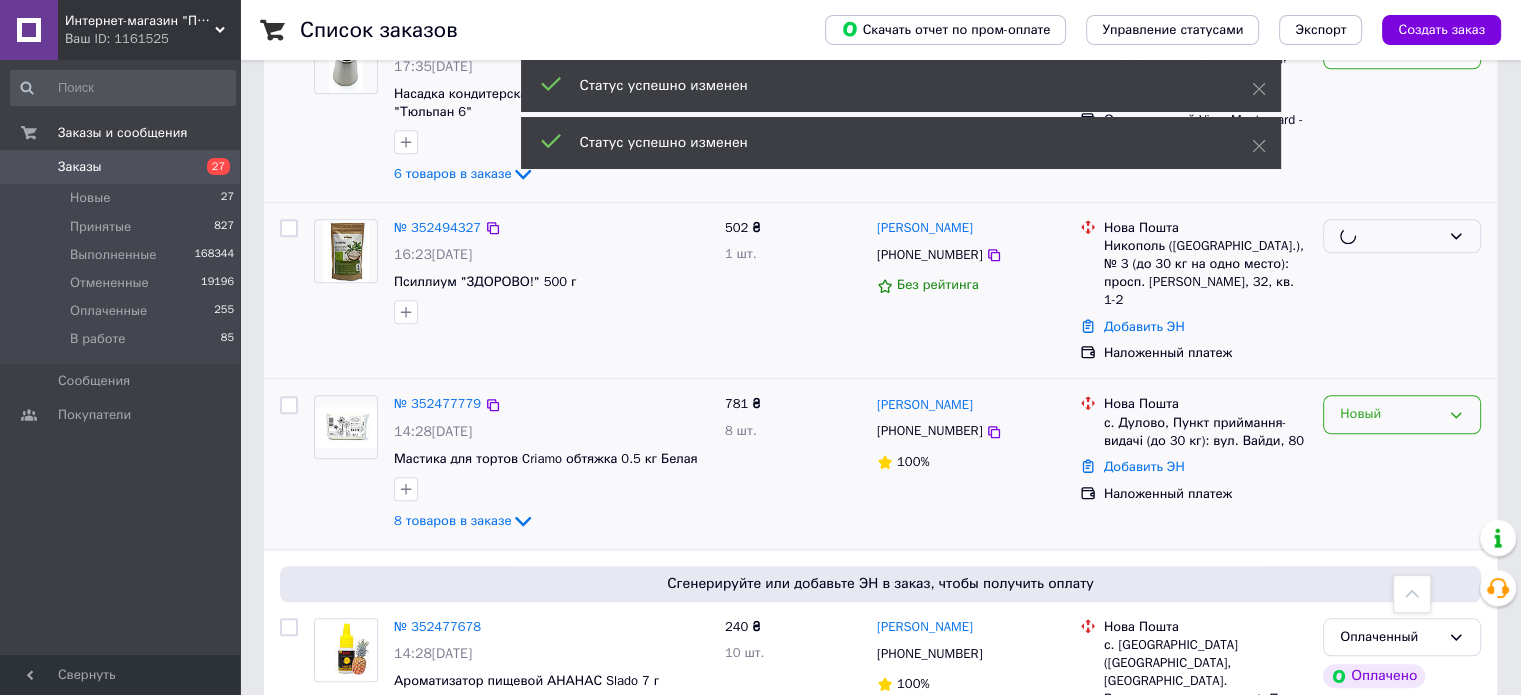 click on "Новый" at bounding box center (1390, 414) 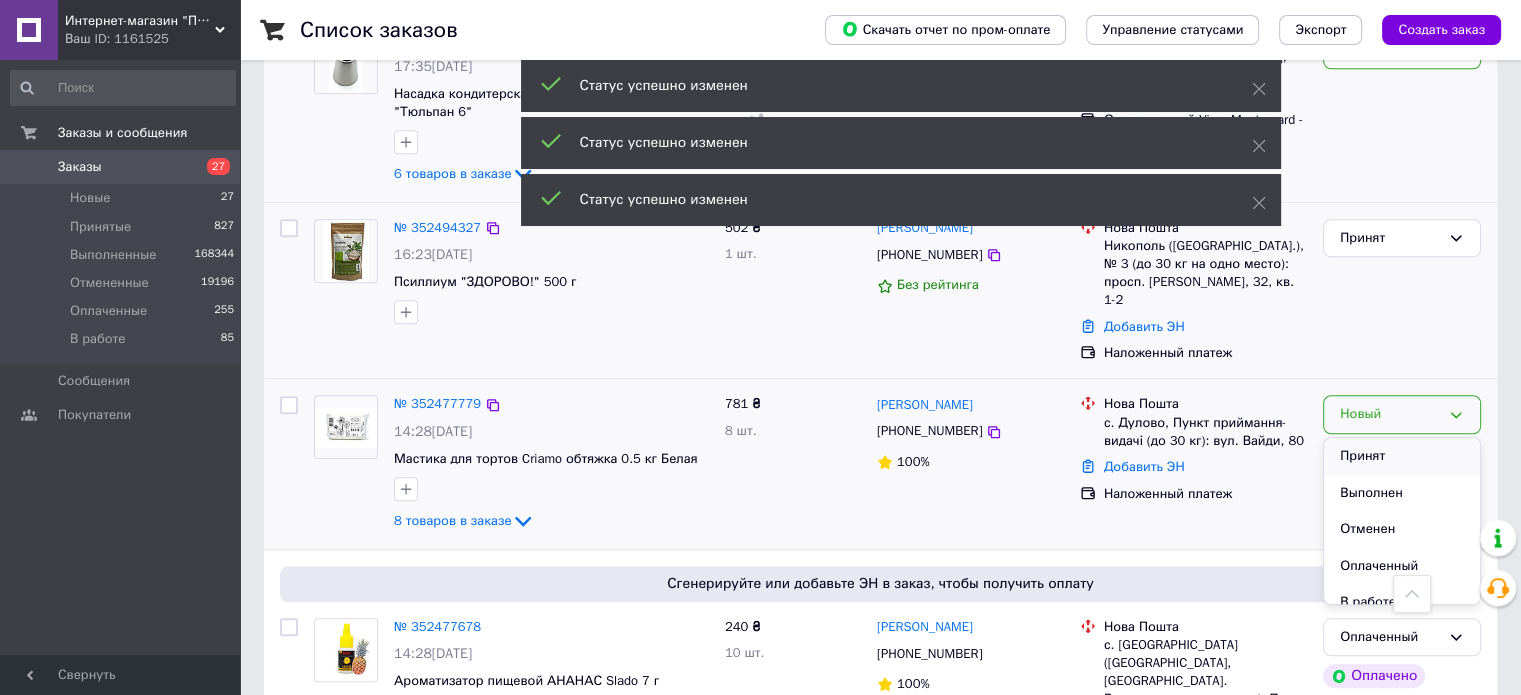 click on "Принят" at bounding box center (1402, 456) 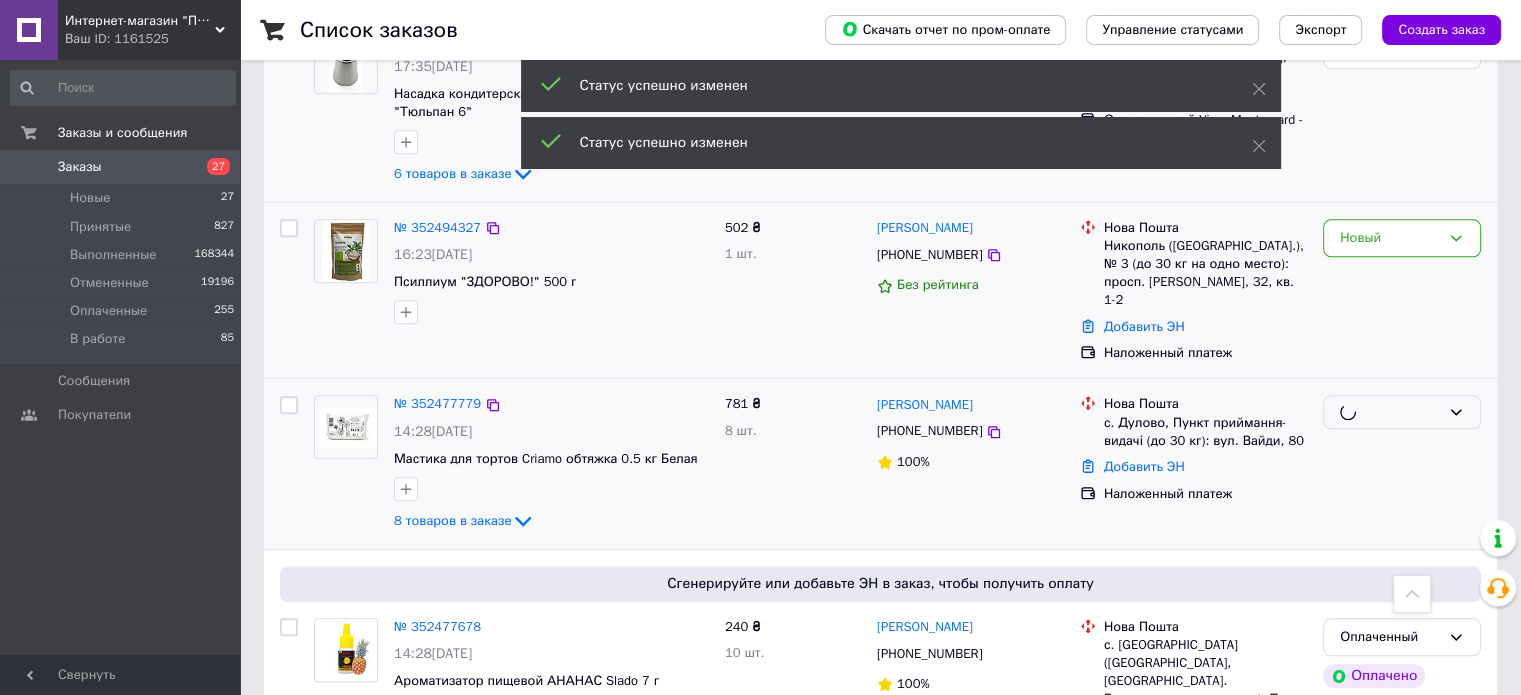 scroll, scrollTop: 2000, scrollLeft: 0, axis: vertical 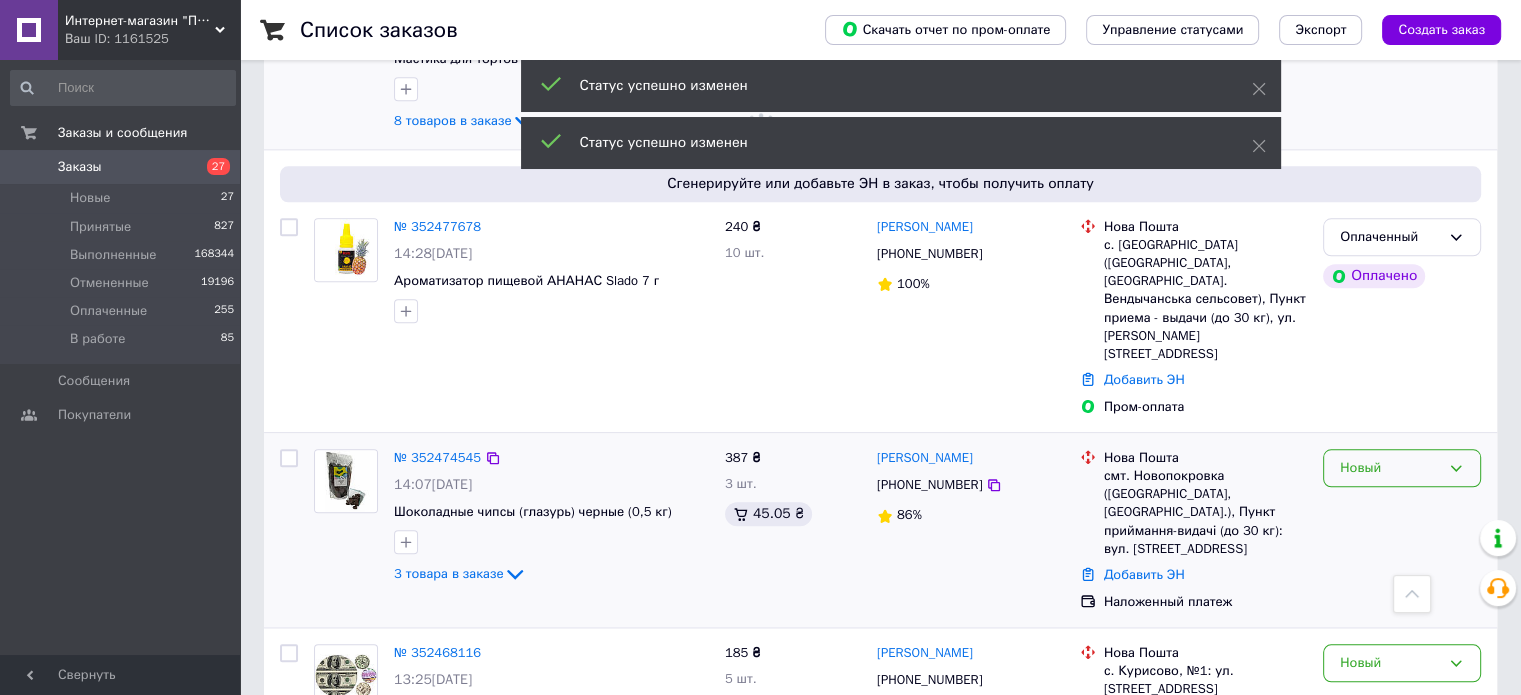click on "Новый" at bounding box center [1390, 468] 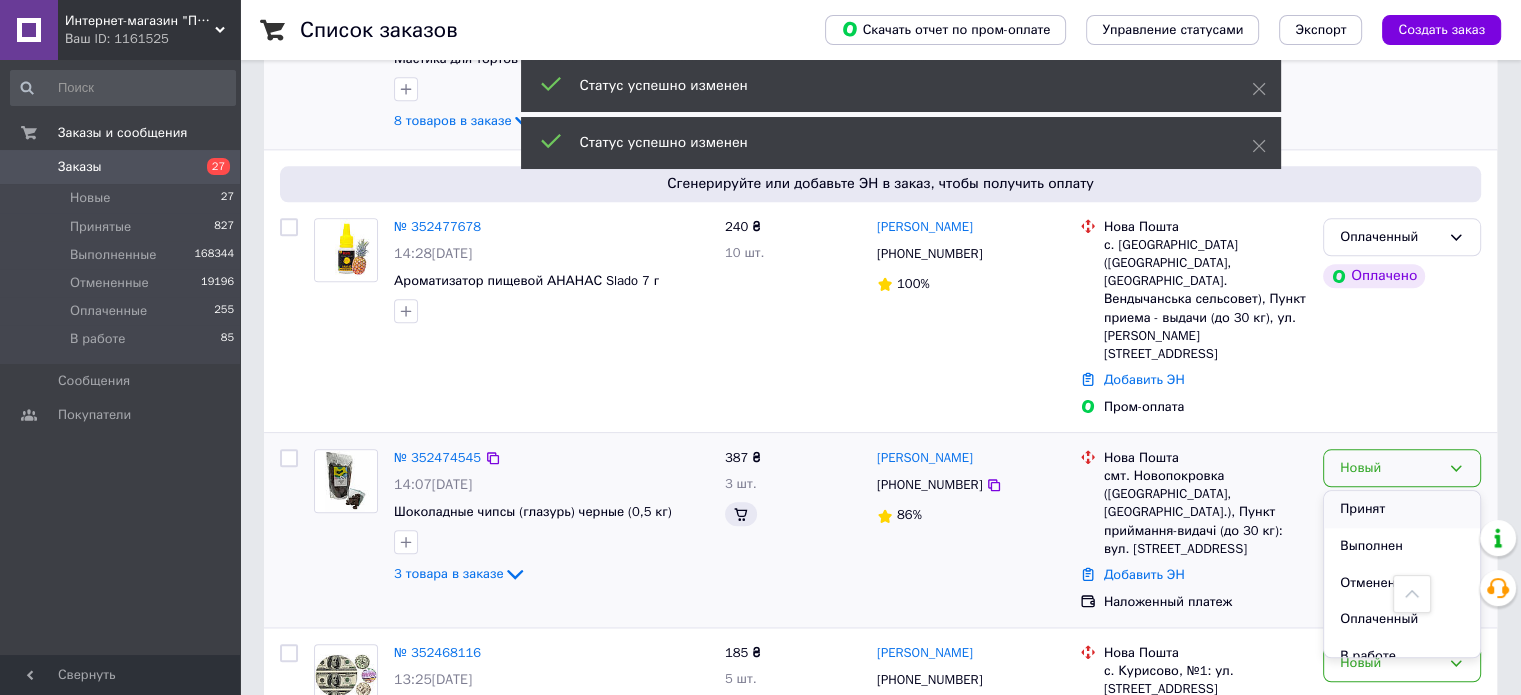 click on "Принят" at bounding box center [1402, 509] 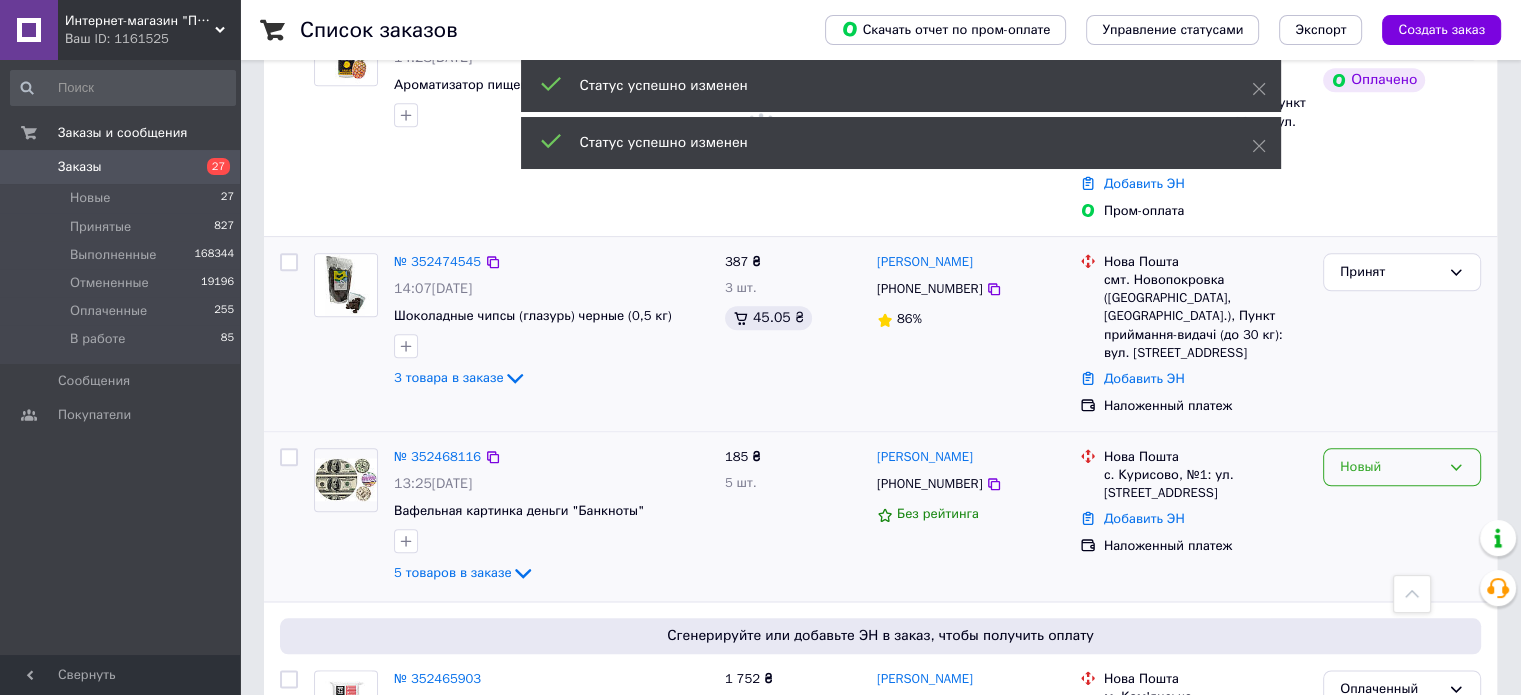 scroll, scrollTop: 2200, scrollLeft: 0, axis: vertical 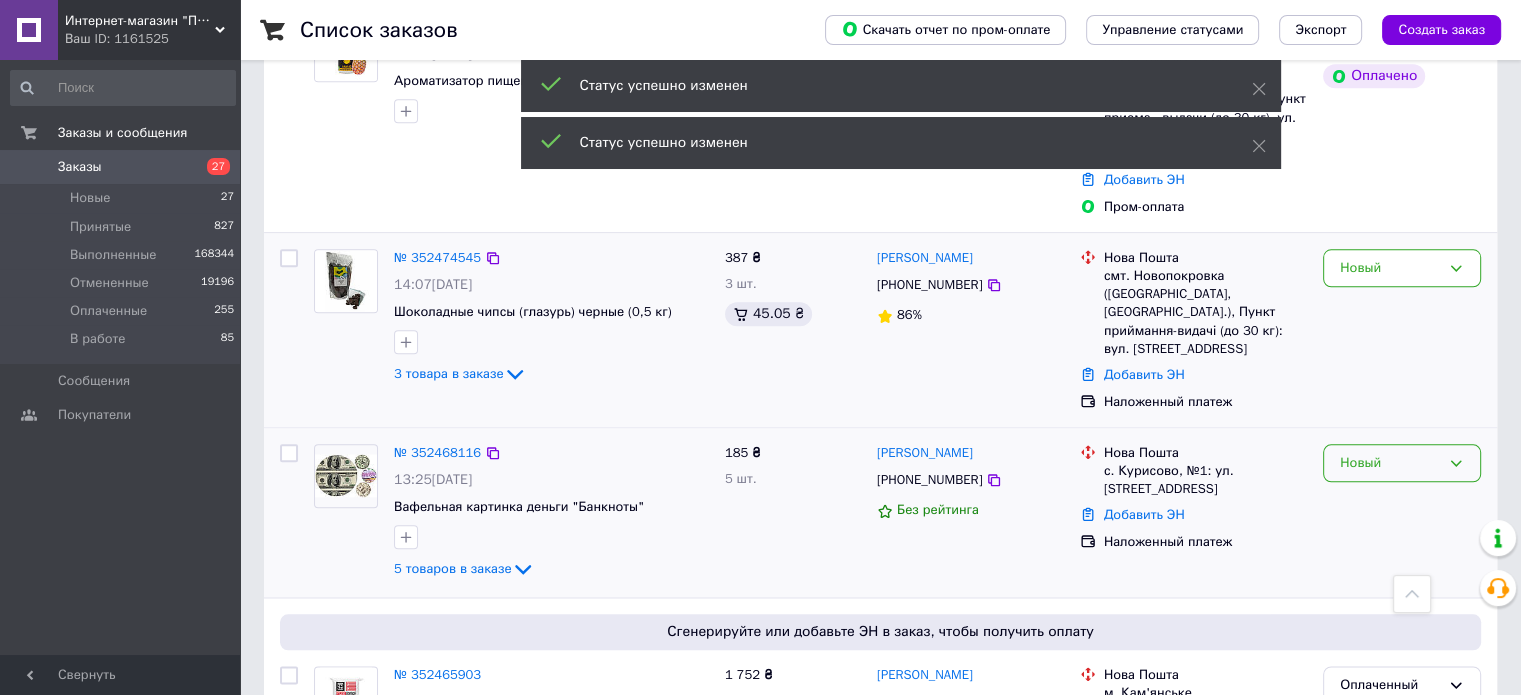 click on "Новый" at bounding box center [1390, 463] 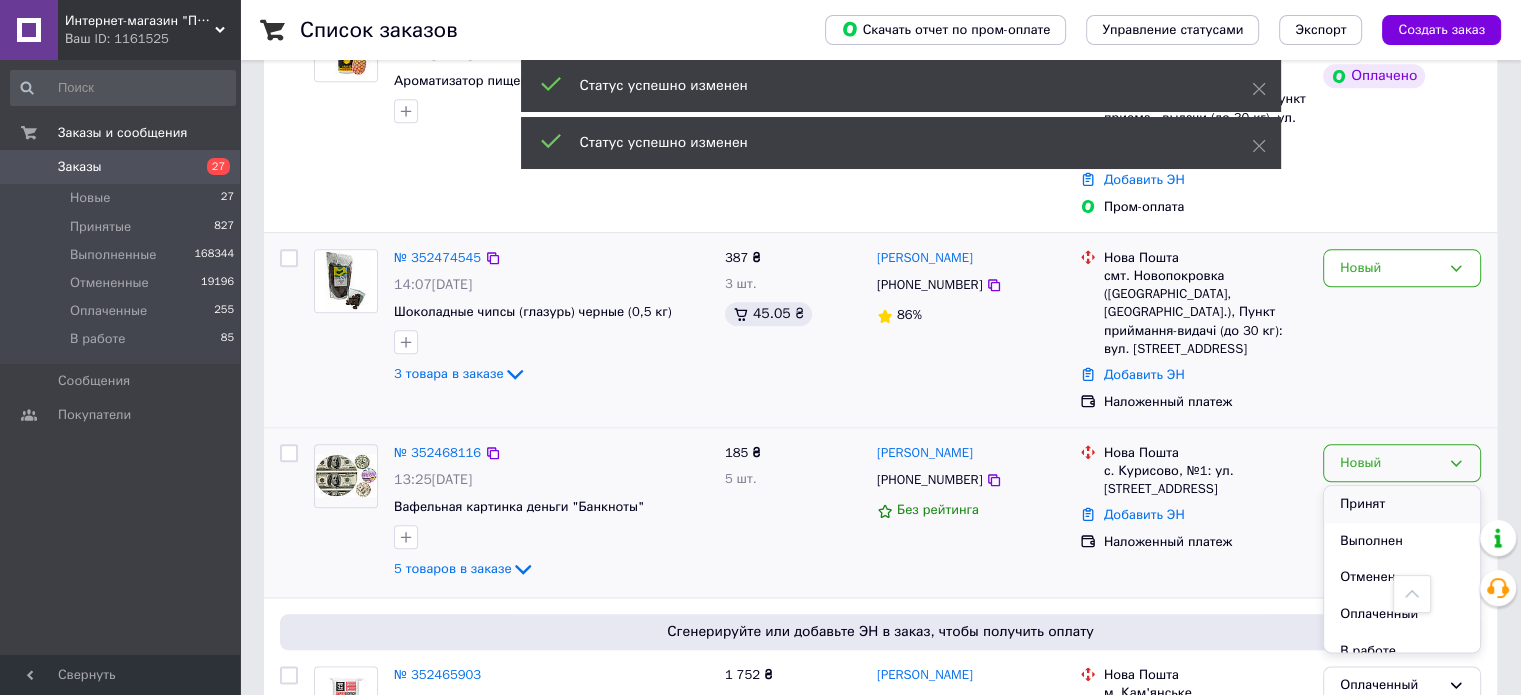 click on "Принят" at bounding box center [1402, 504] 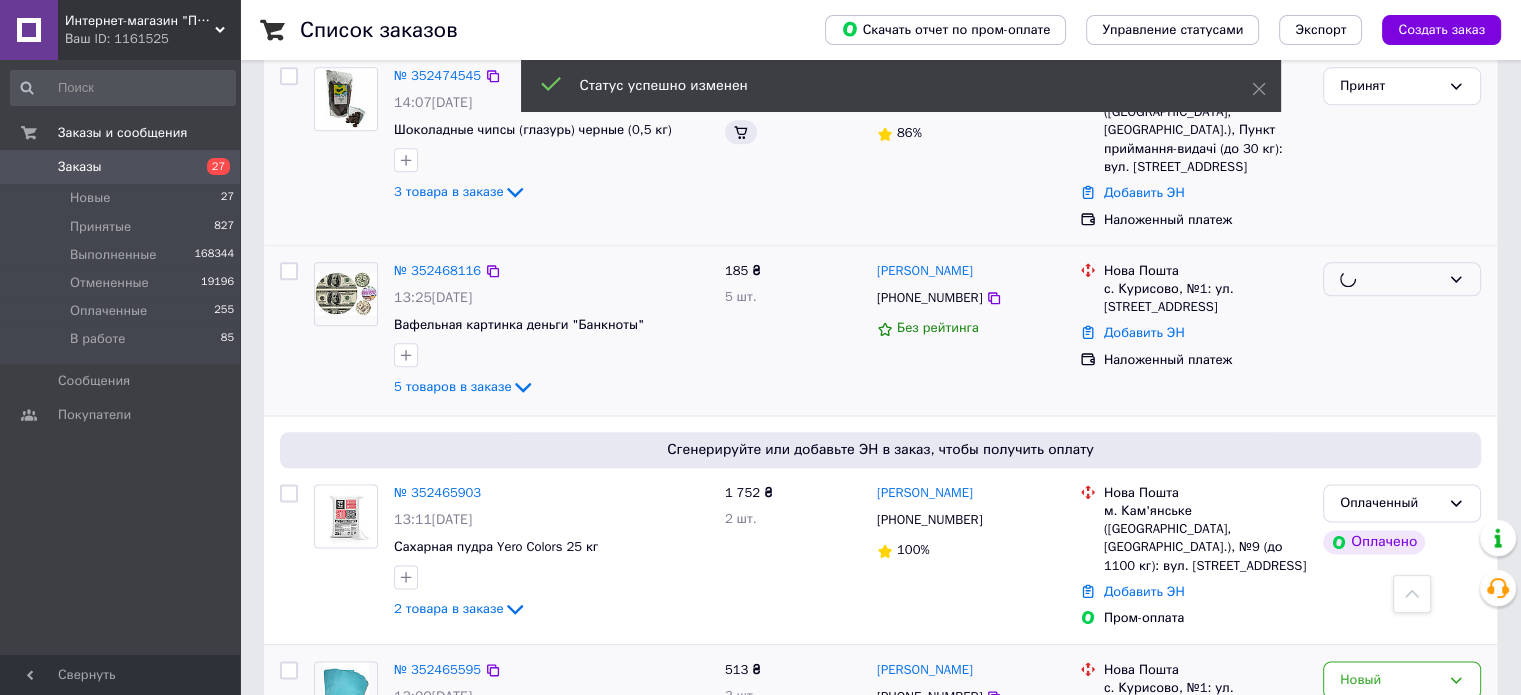 scroll, scrollTop: 2700, scrollLeft: 0, axis: vertical 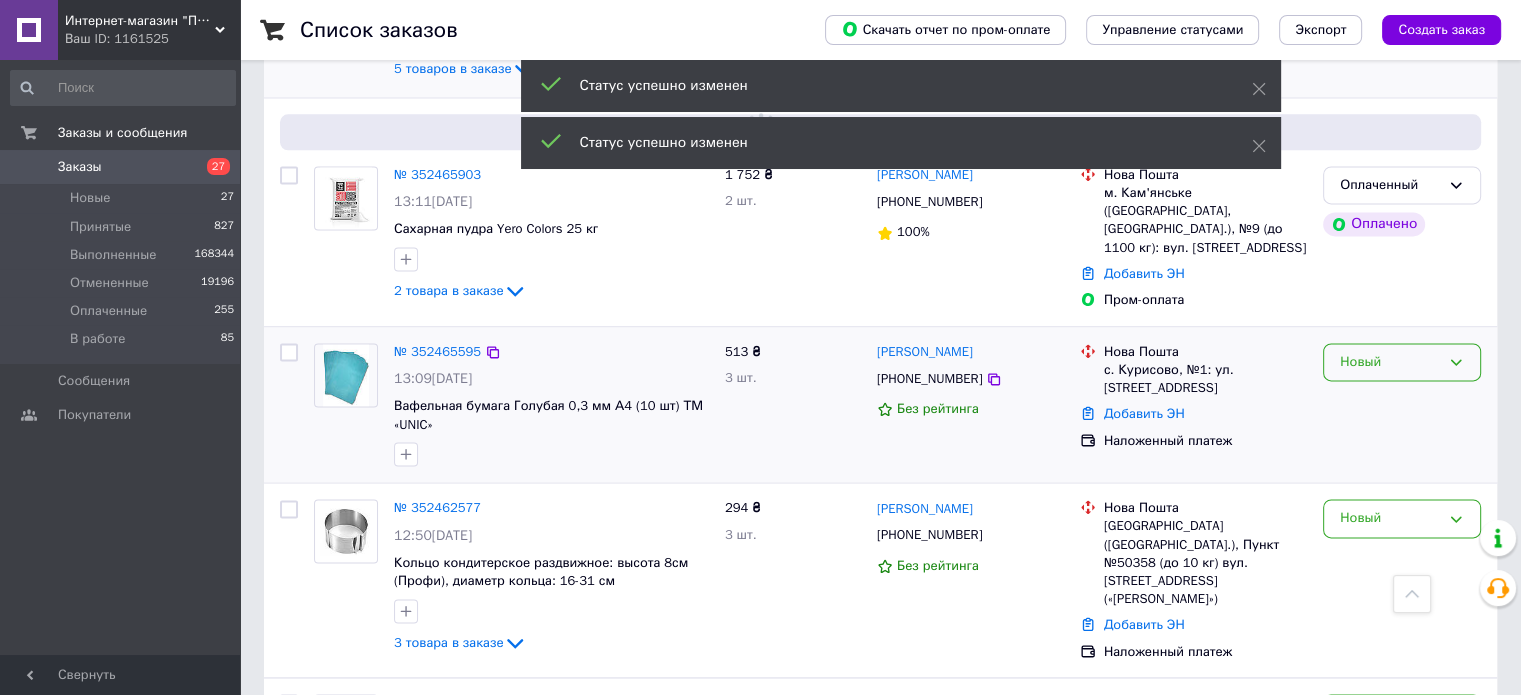 click on "Новый" at bounding box center [1390, 362] 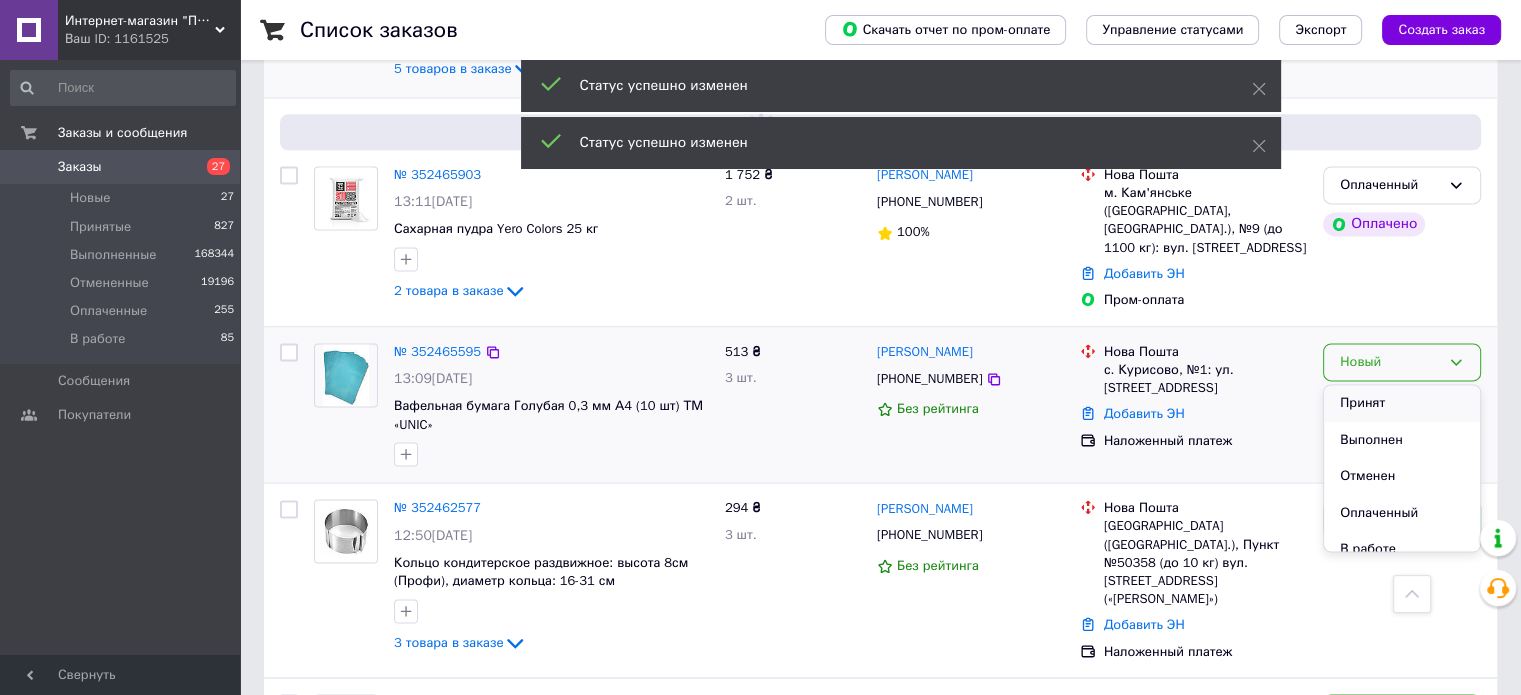 click on "Принят" at bounding box center (1402, 403) 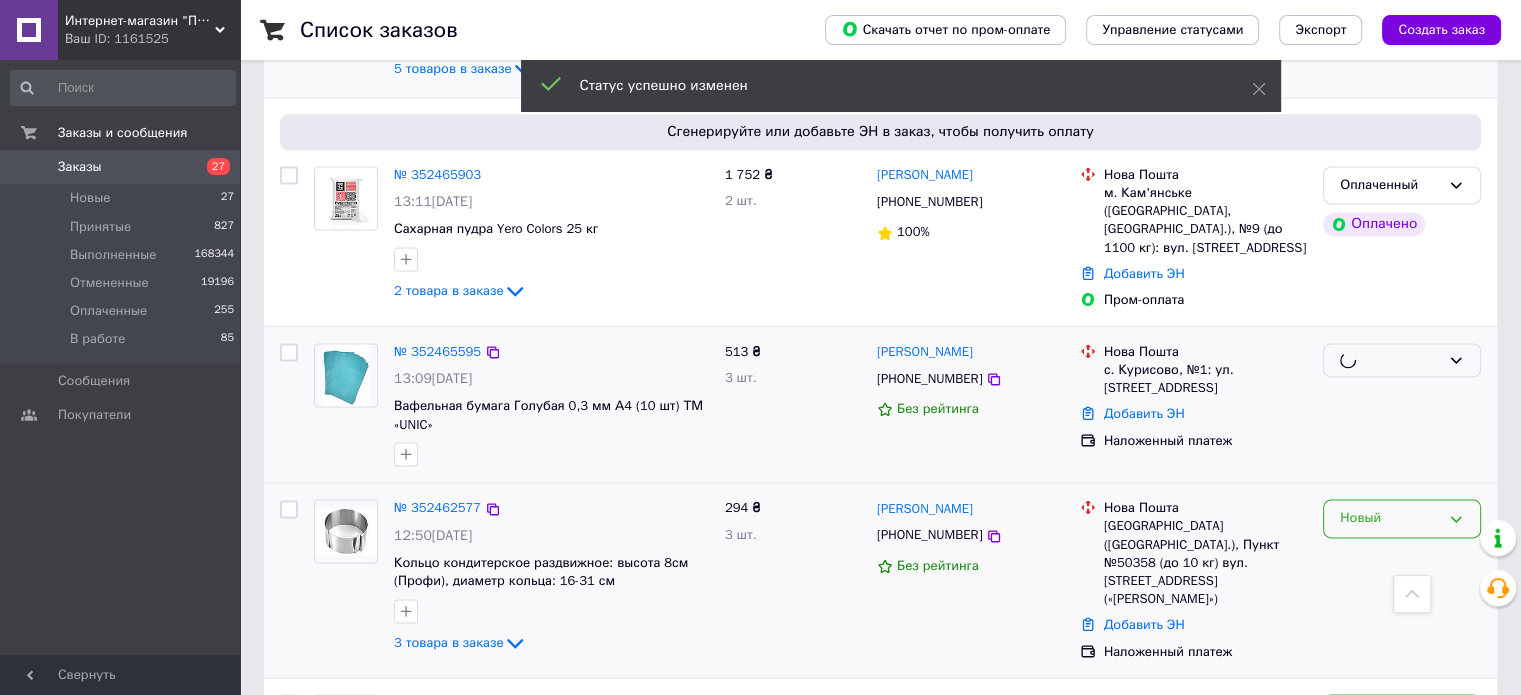 drag, startPoint x: 1360, startPoint y: 453, endPoint x: 1359, endPoint y: 465, distance: 12.0415945 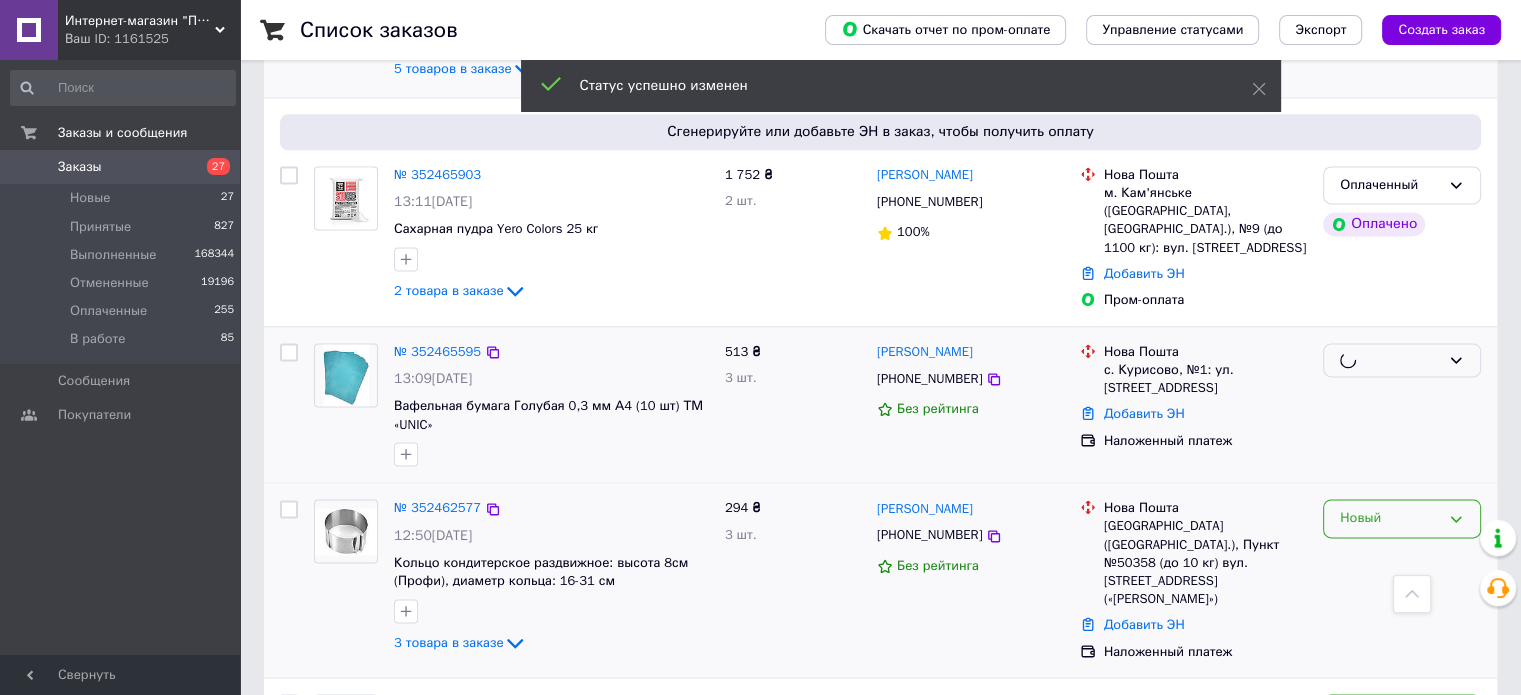 click on "Новый" at bounding box center [1390, 518] 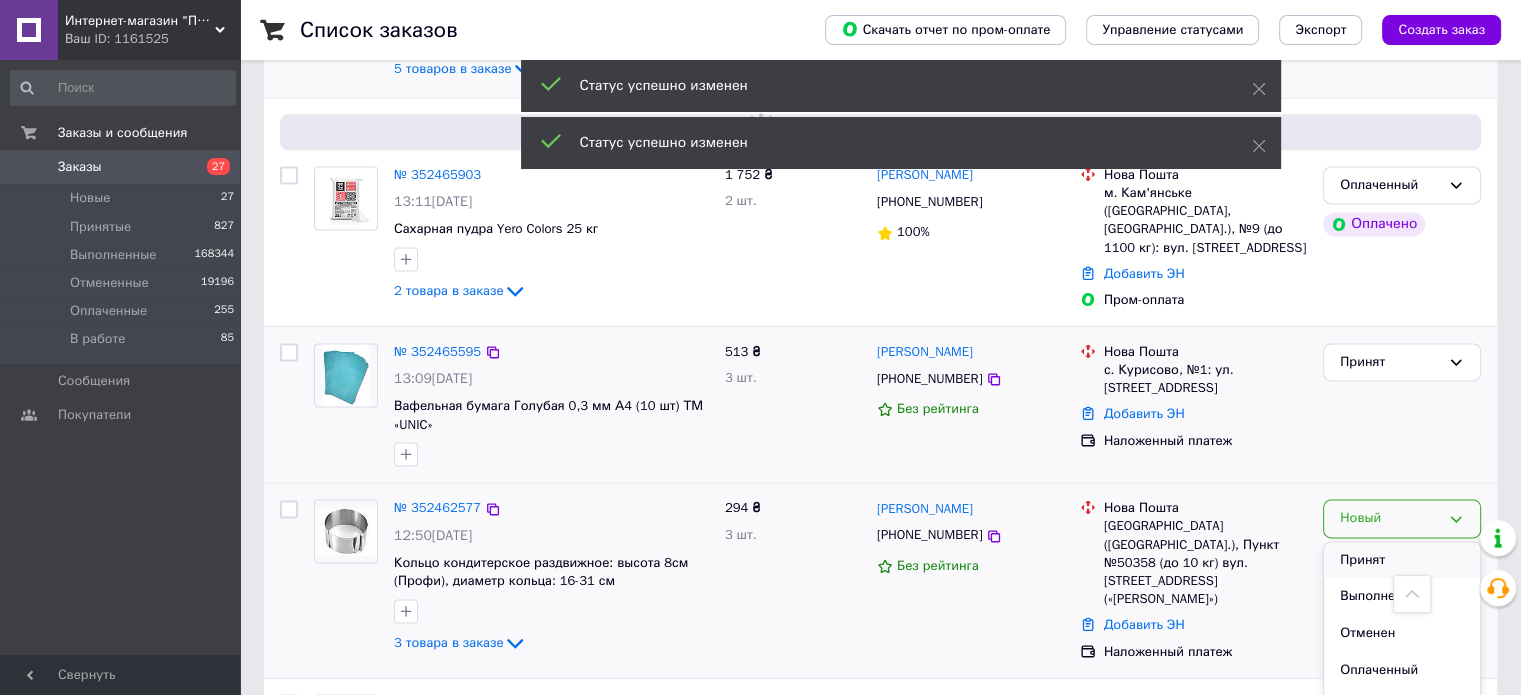 click on "Принят" at bounding box center (1402, 560) 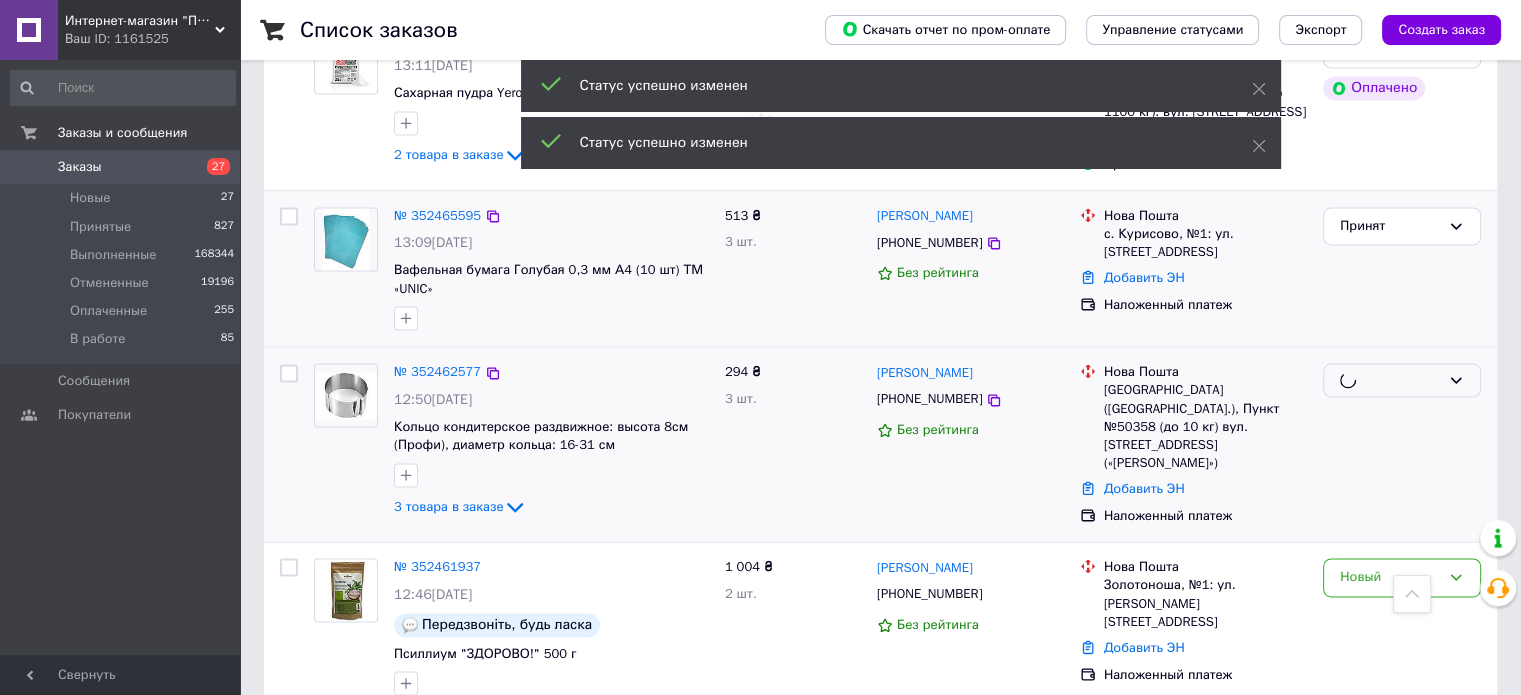 scroll, scrollTop: 2900, scrollLeft: 0, axis: vertical 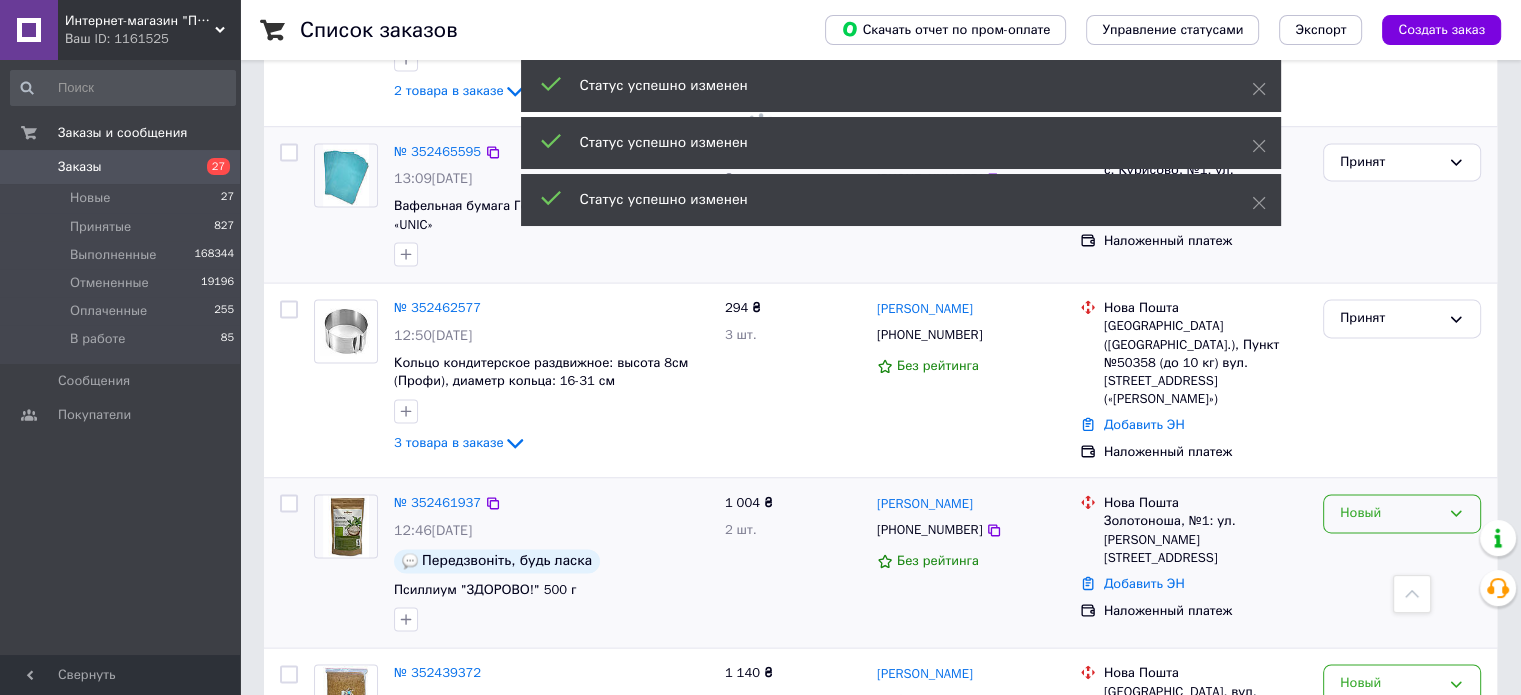 click on "Новый" at bounding box center [1390, 513] 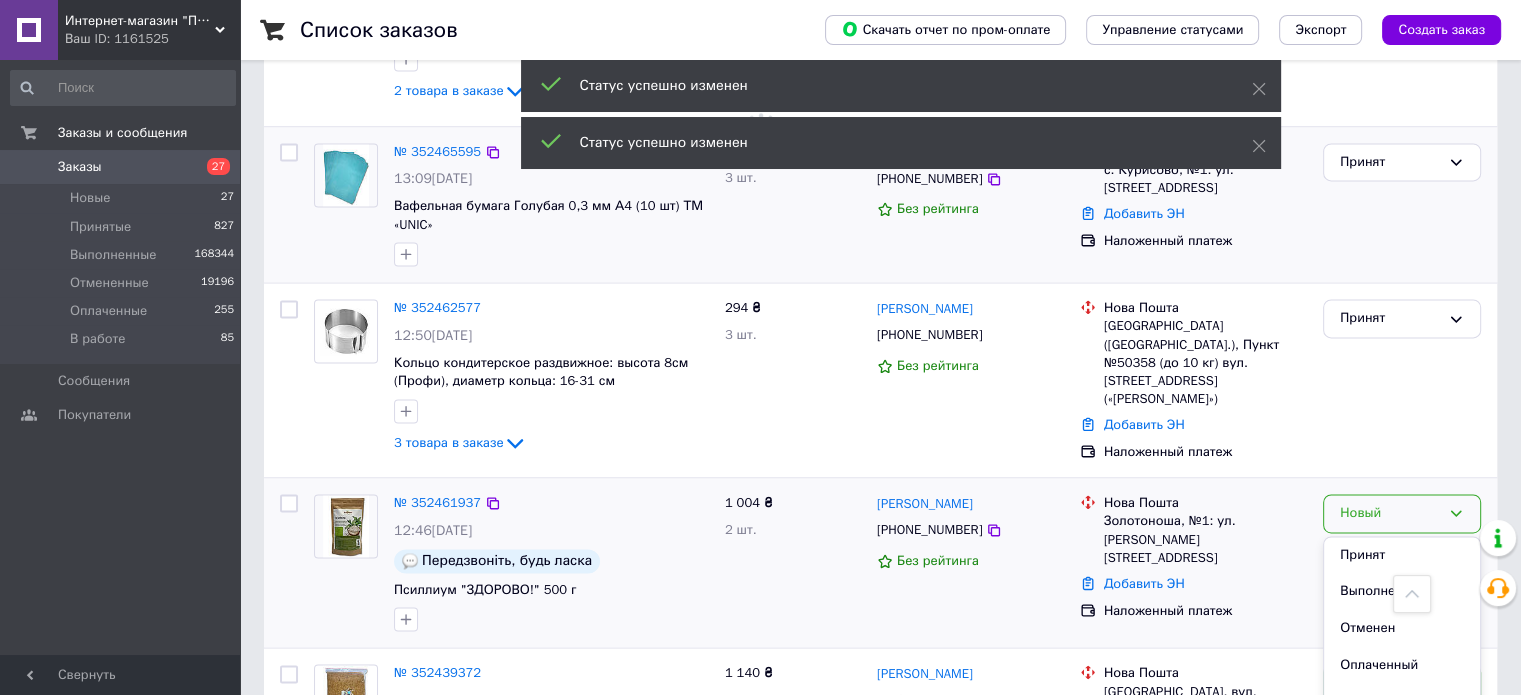 click on "Принят" at bounding box center (1402, 555) 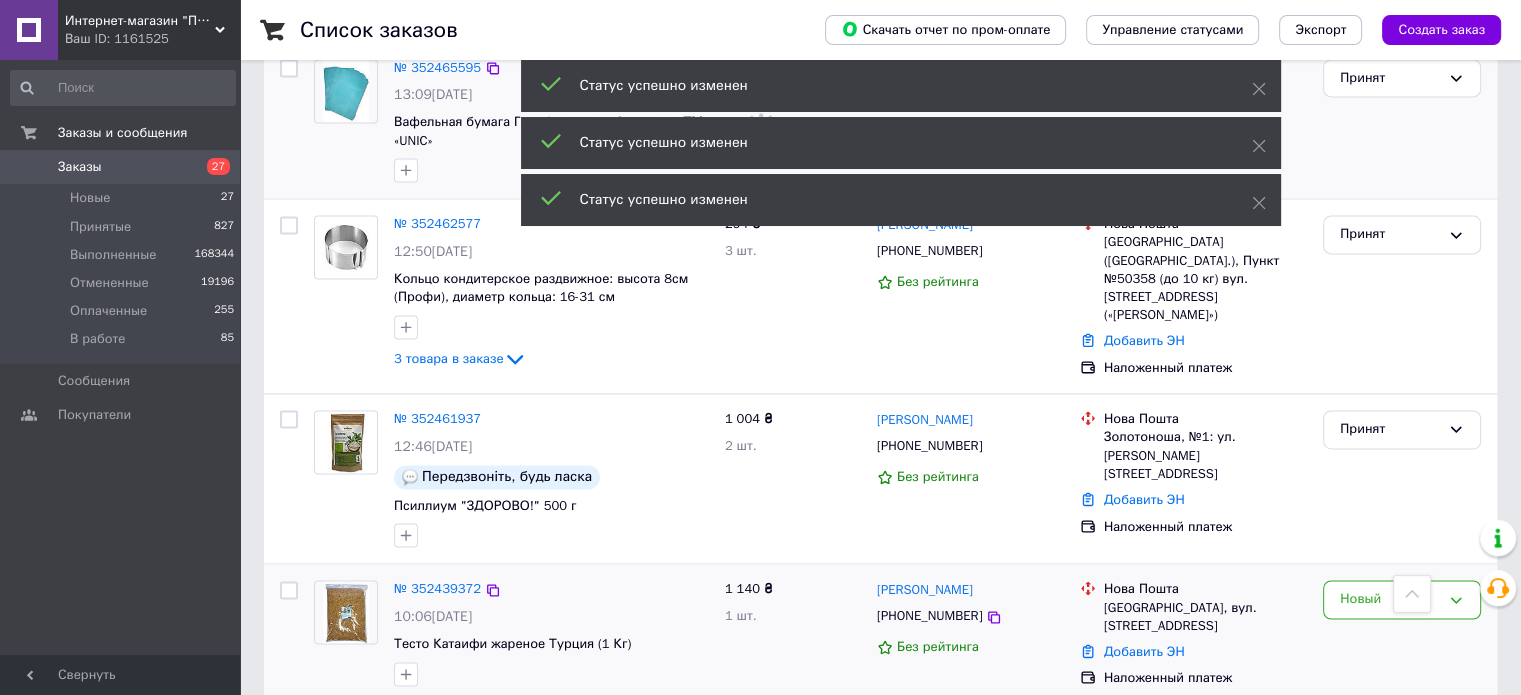 scroll, scrollTop: 3182, scrollLeft: 0, axis: vertical 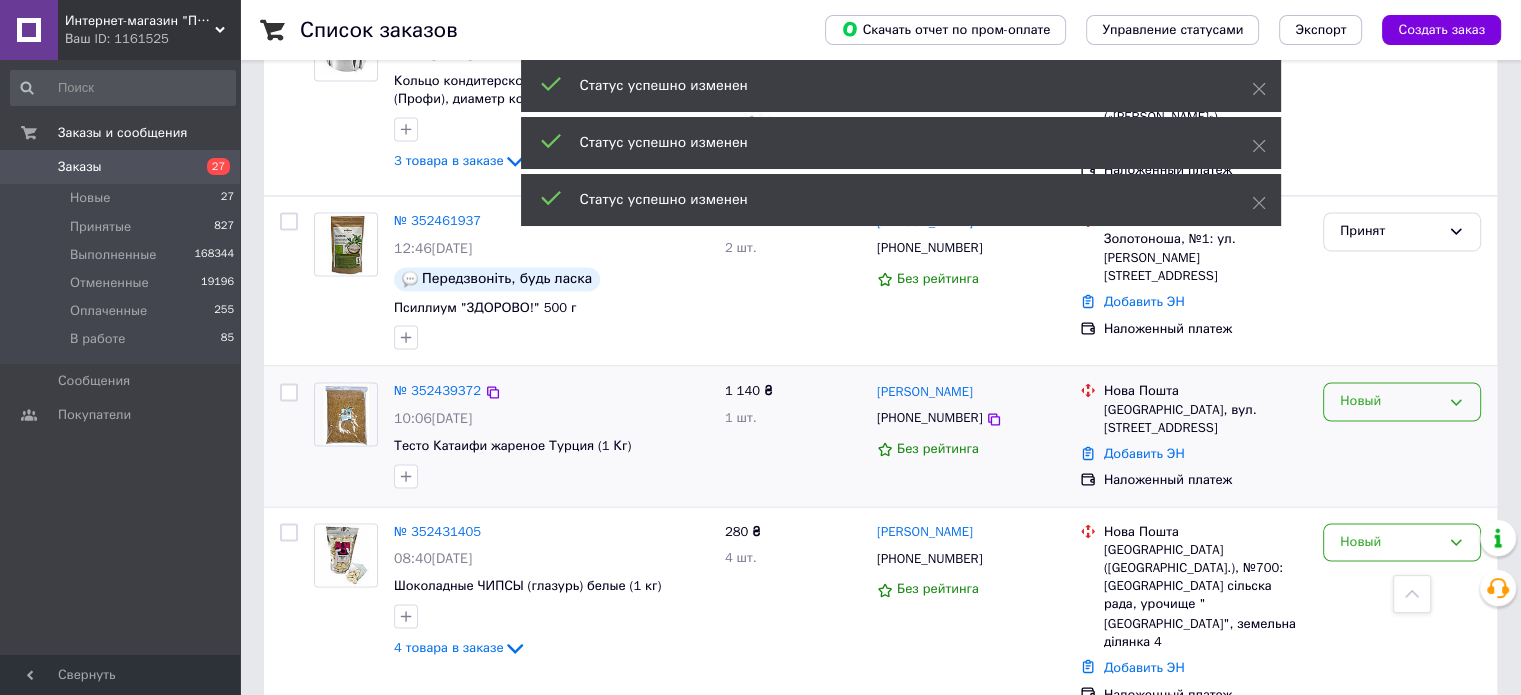 click on "Новый" at bounding box center [1390, 401] 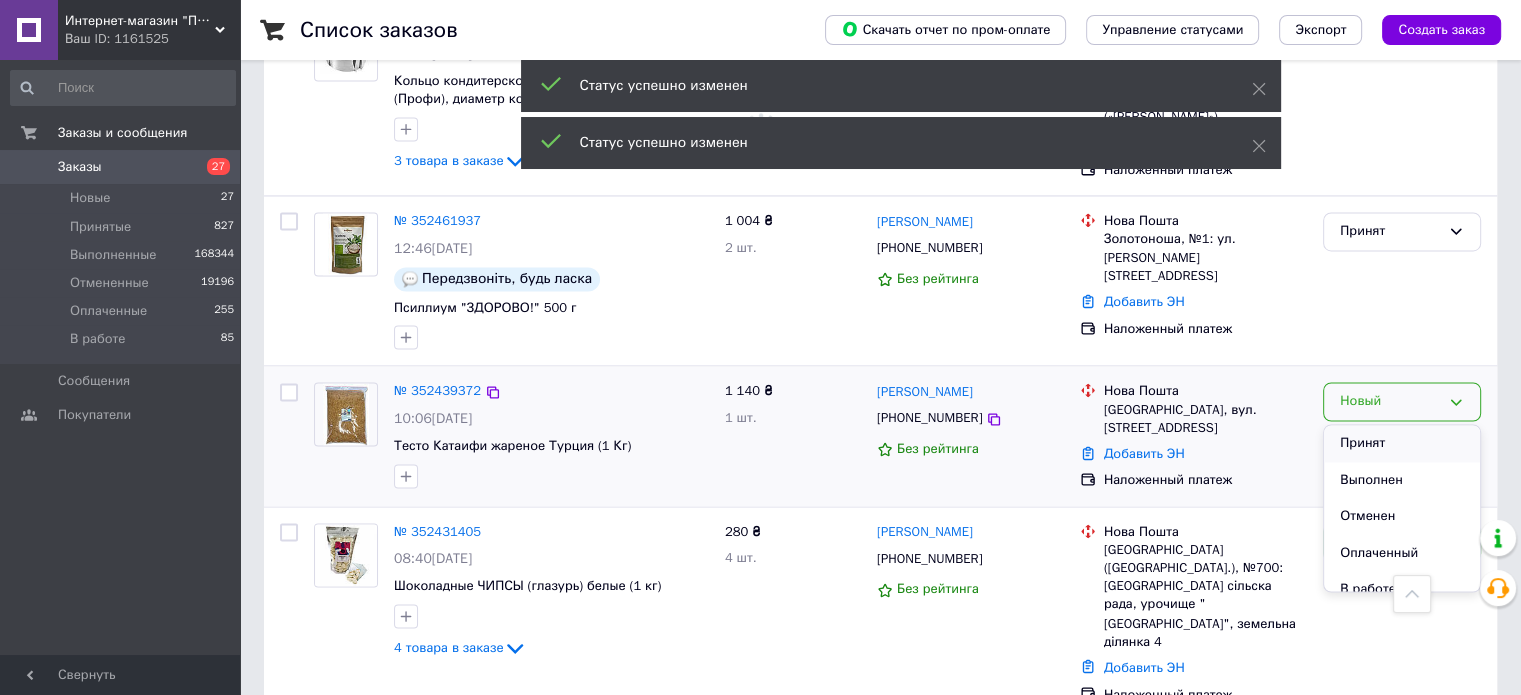 click on "Принят" at bounding box center [1402, 443] 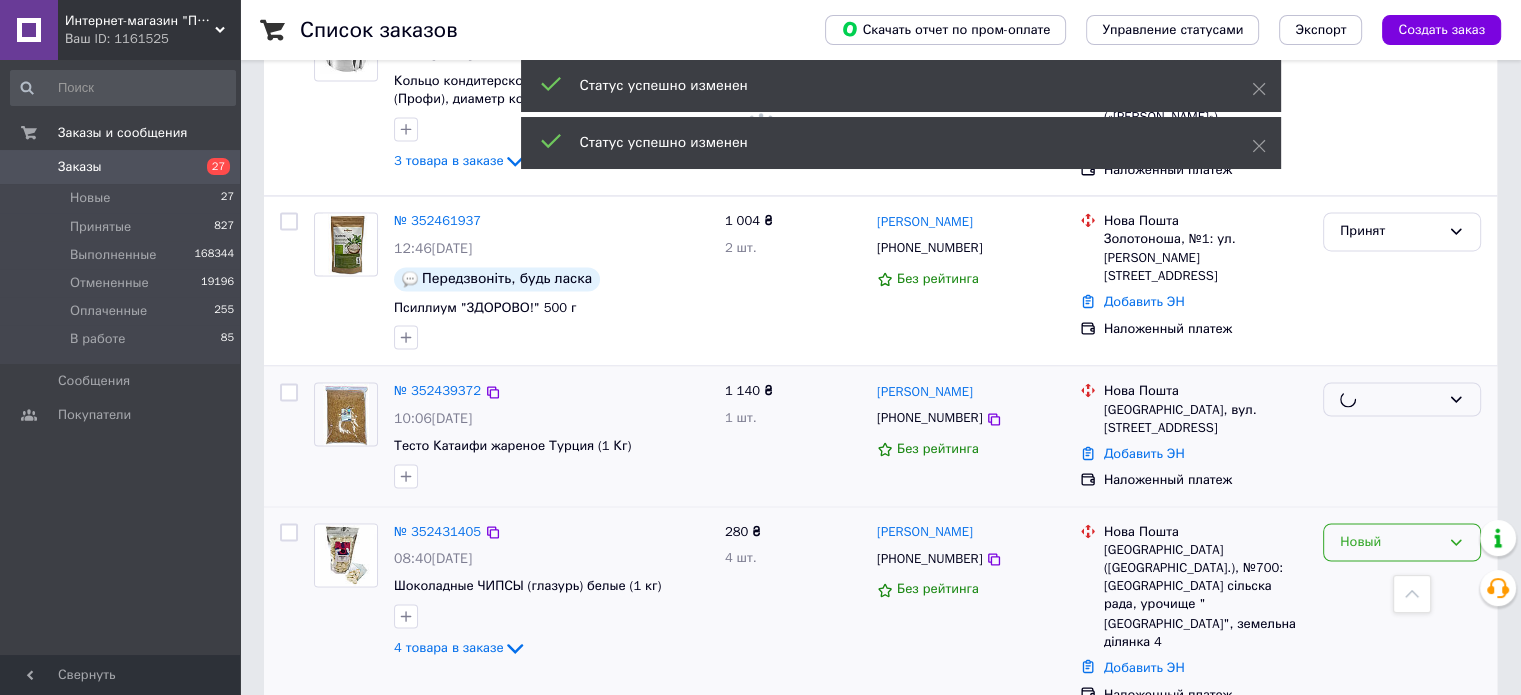 click on "Новый" at bounding box center [1402, 542] 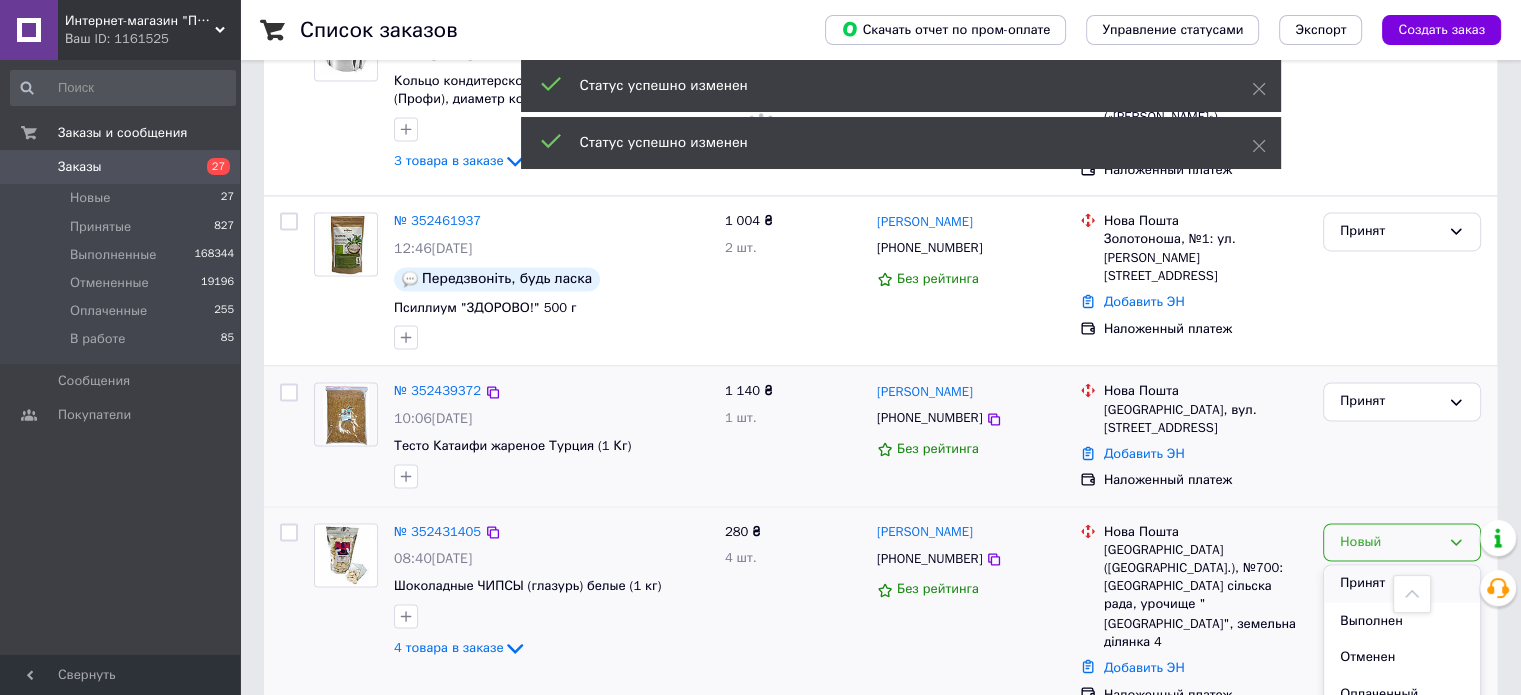 click on "Принят" at bounding box center (1402, 583) 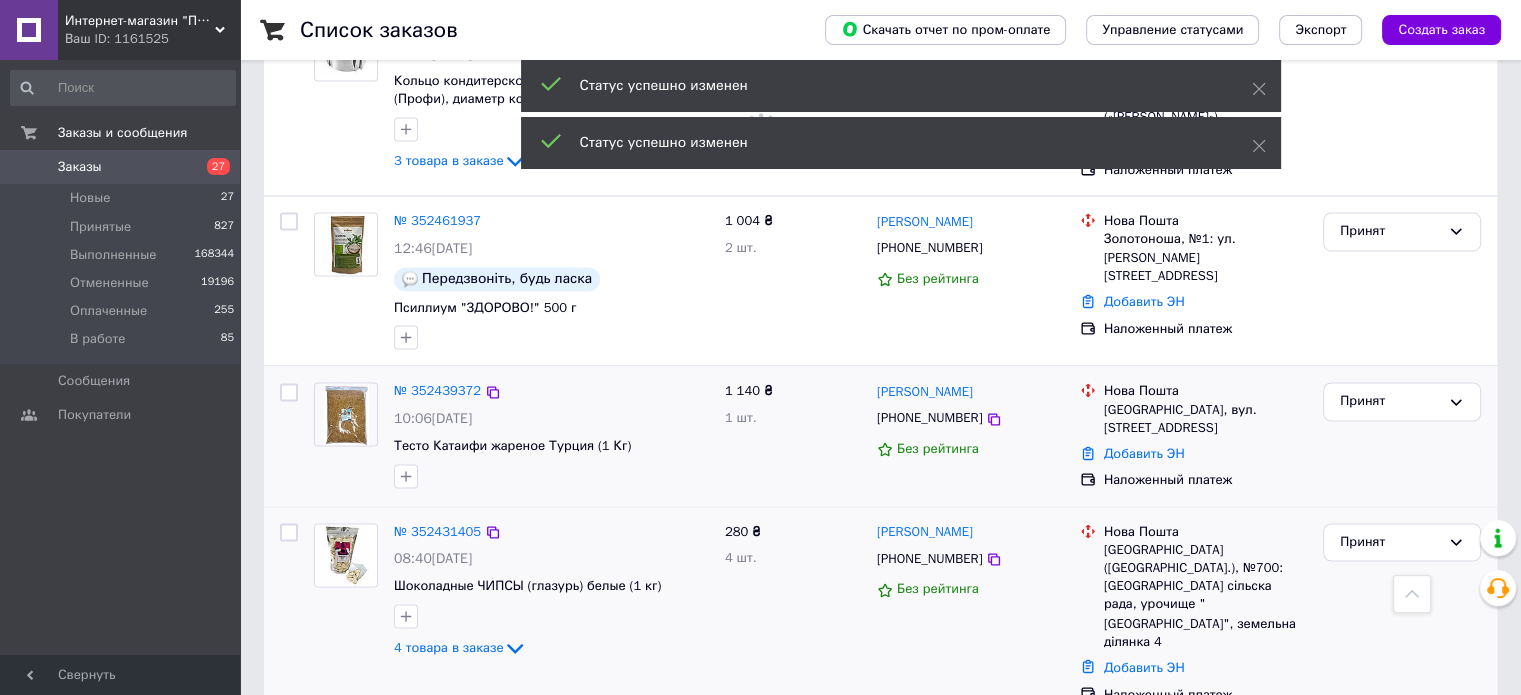 click on "2" at bounding box center (327, 764) 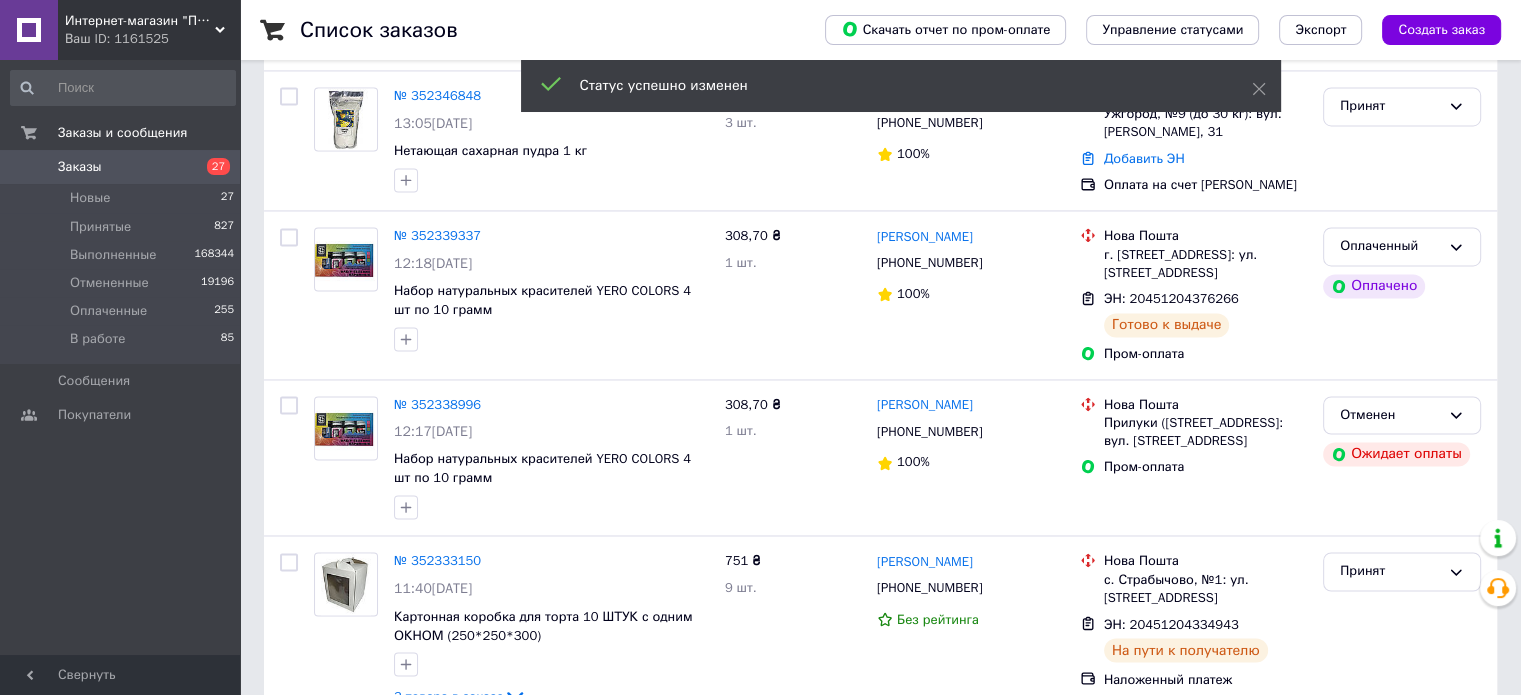 scroll, scrollTop: 0, scrollLeft: 0, axis: both 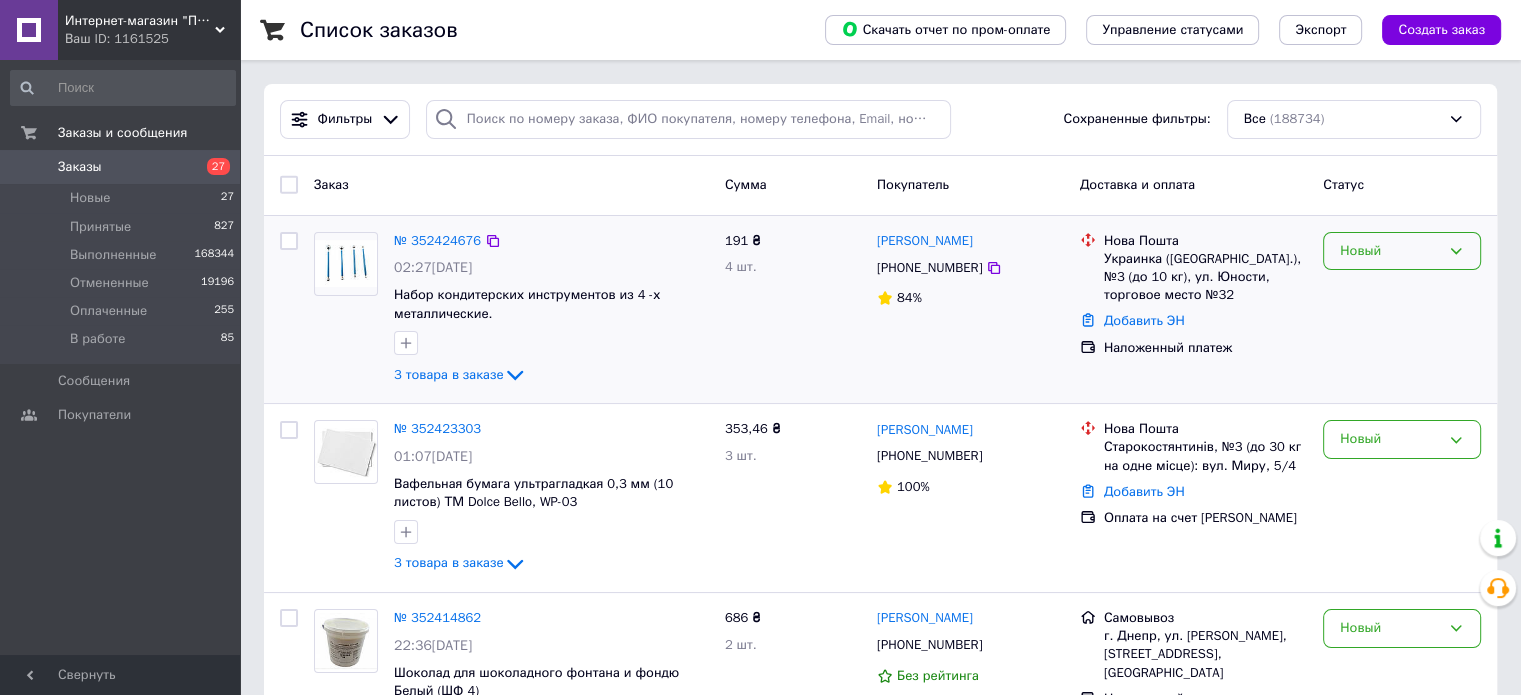 click on "Новый" at bounding box center [1390, 251] 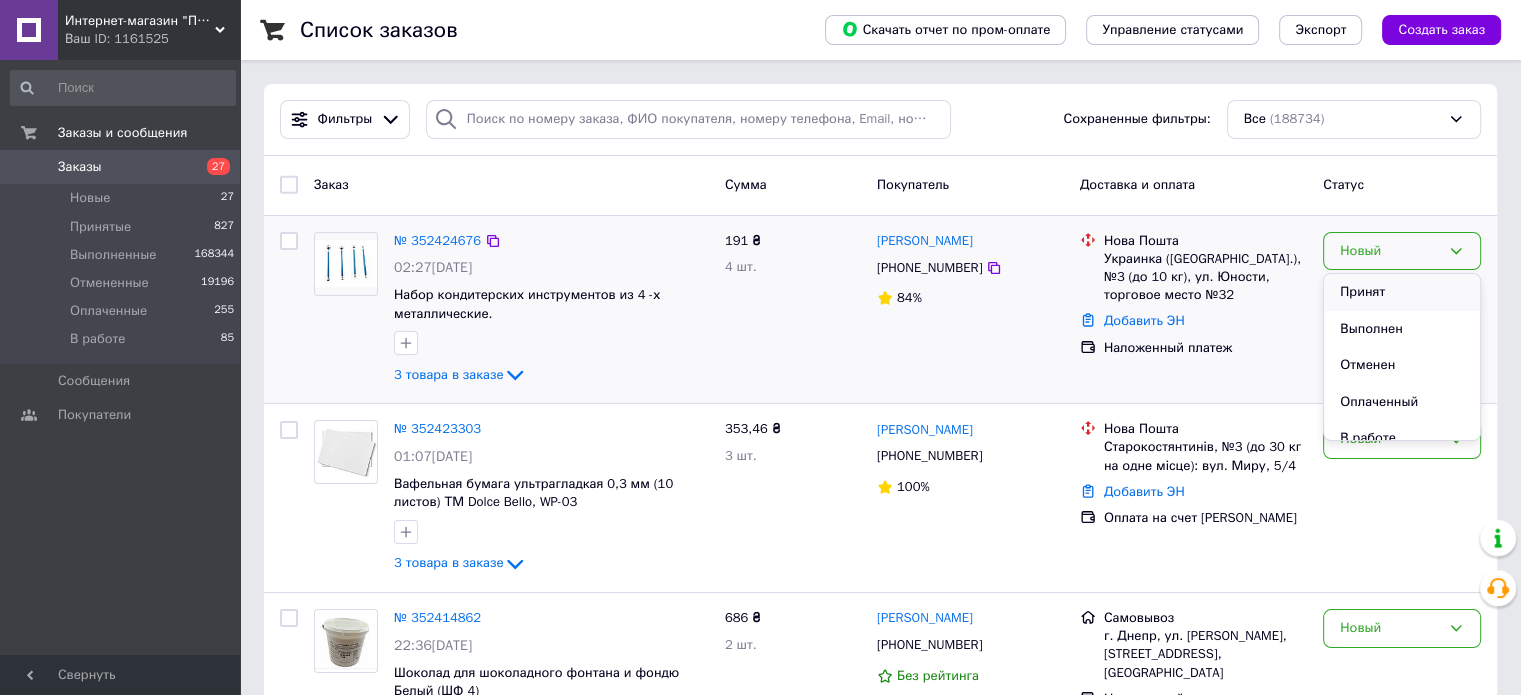 click on "Принят" at bounding box center (1402, 292) 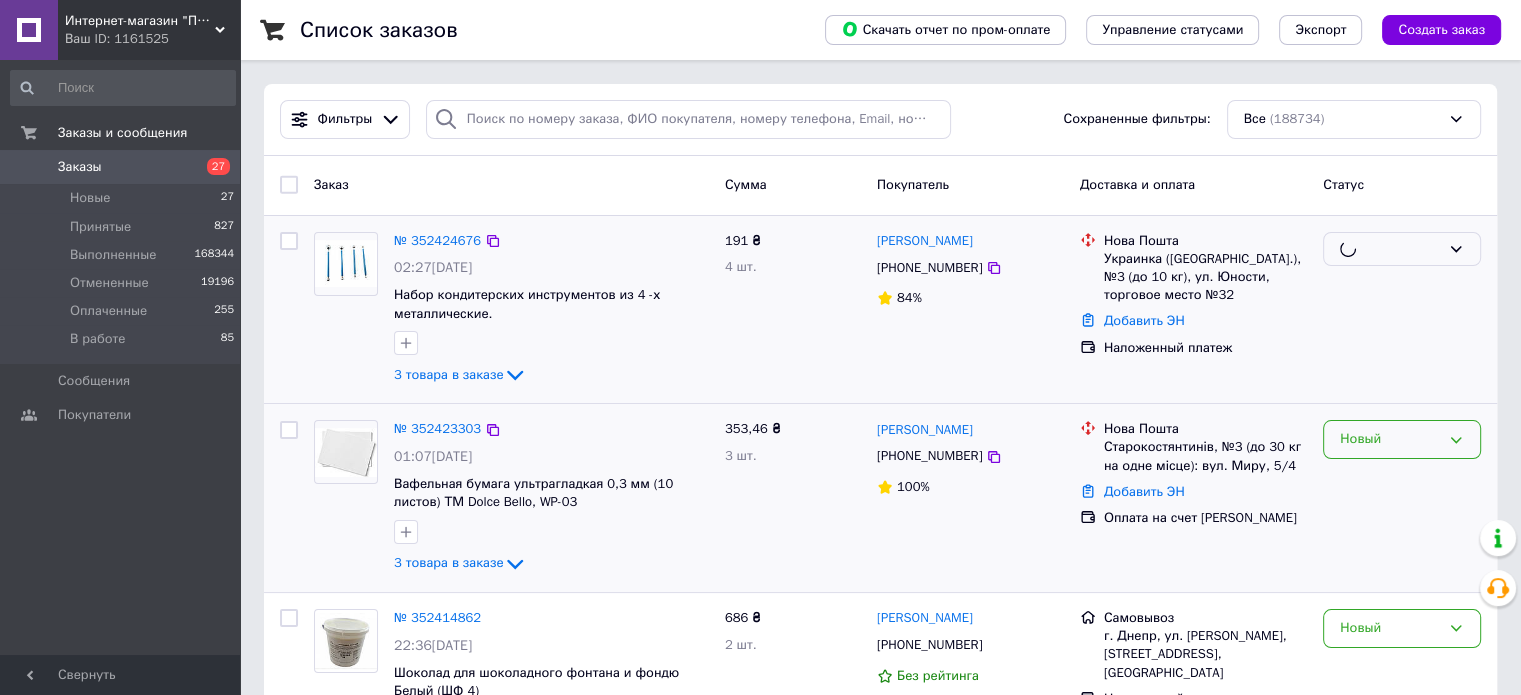 click on "Заказ Сумма Покупатель Доставка и оплата Статус № 352424676 02:27[DATE] Набор кондитерских инструментов из 4 -х металлические. 3 товара в заказе 191 ₴ 4 шт. [PERSON_NAME]  [PHONE_NUMBER] 84% [GEOGRAPHIC_DATA] ([GEOGRAPHIC_DATA].), №3 (до 10 кг), ул. Юности, торговое место №32 Добавить ЭН Наложенный платеж № 352423303 01:07[DATE] Вафельная бумага ультрагладкая 0,3 мм (10 листов) ТМ Dolce Bello, WP-03 3 товара в заказе 353,46 ₴ 3 шт. [PERSON_NAME] [PHONE_NUMBER] 100% Нова Пошта Старокостянтинів, №3 (до 30 кг на одне місце): вул. Миру, 5/4 Добавить ЭН Оплата на счет Фоп Новый № 352414862 22:36[DATE] 2 товара в заказе 686 ₴ 2 шт." at bounding box center (880, 2031) 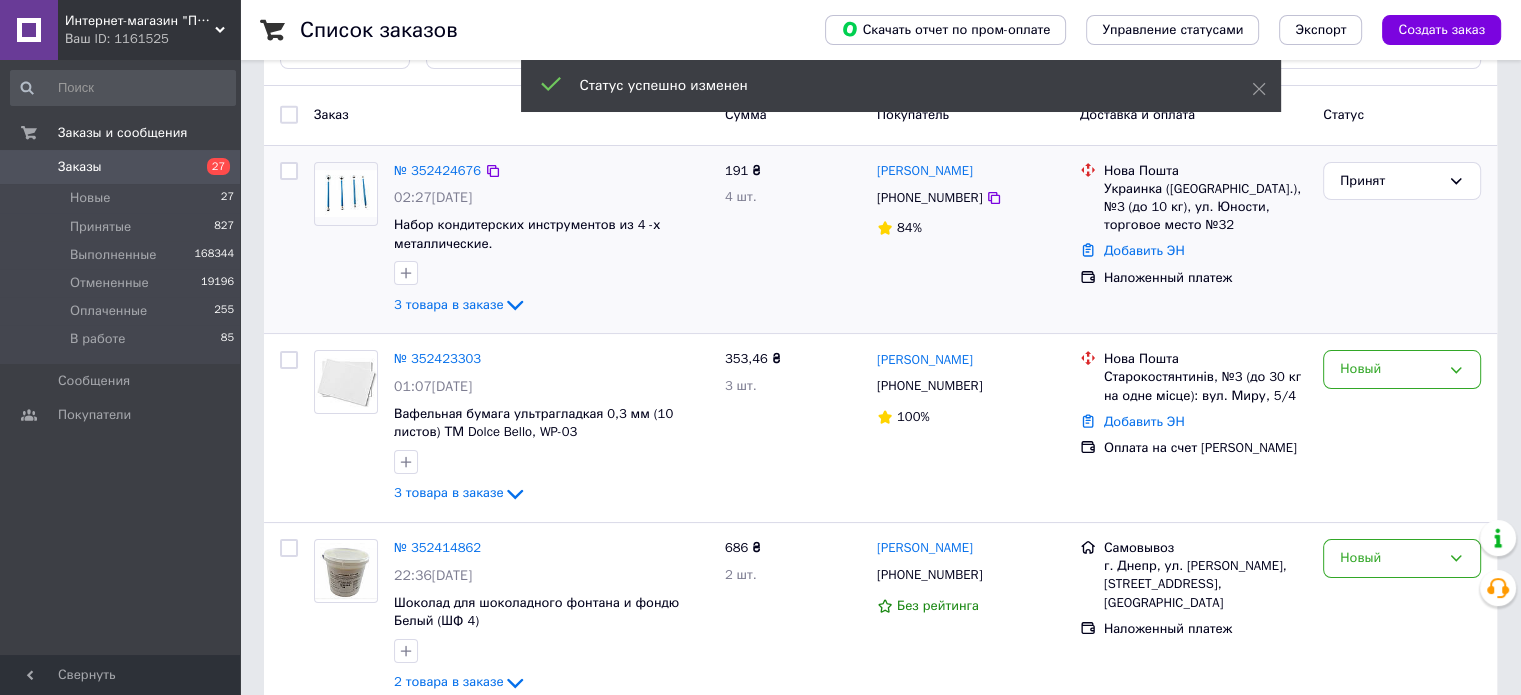 scroll, scrollTop: 200, scrollLeft: 0, axis: vertical 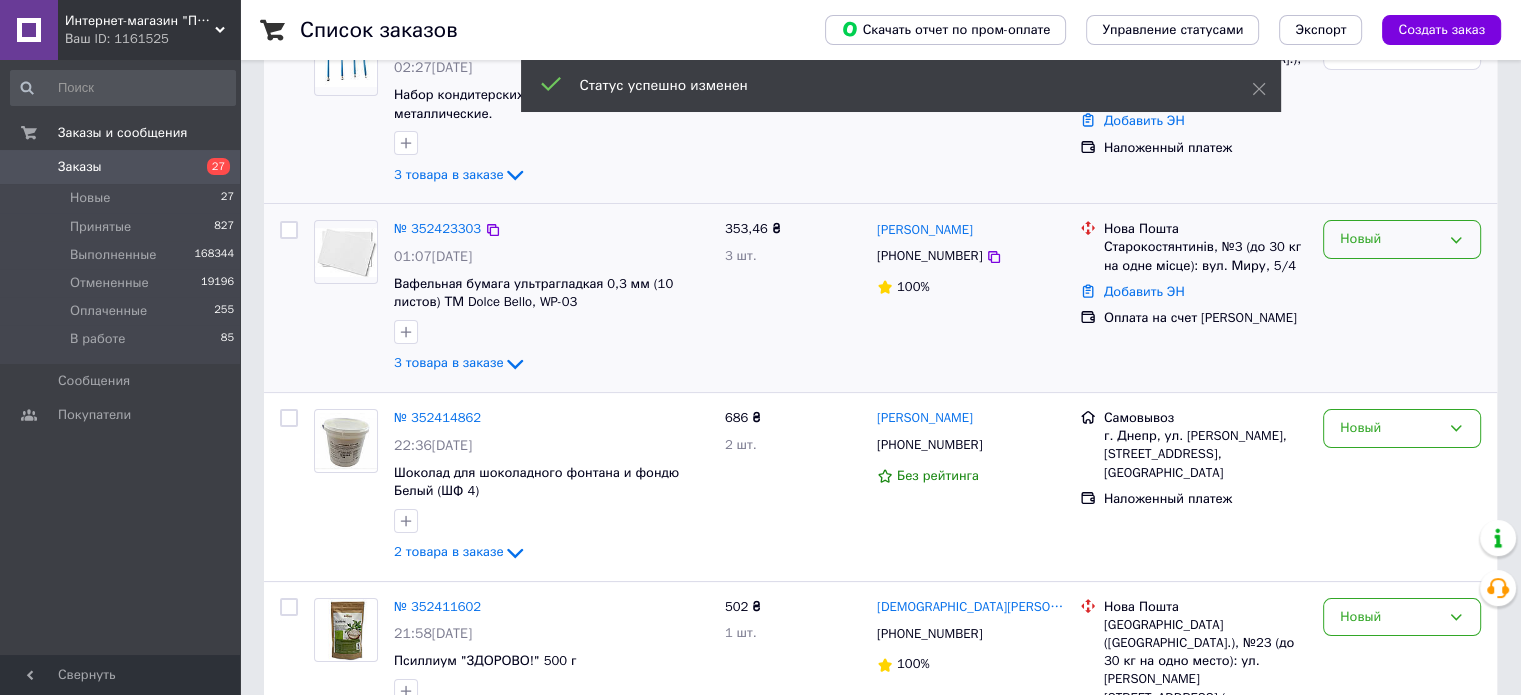 click on "Новый" at bounding box center [1390, 239] 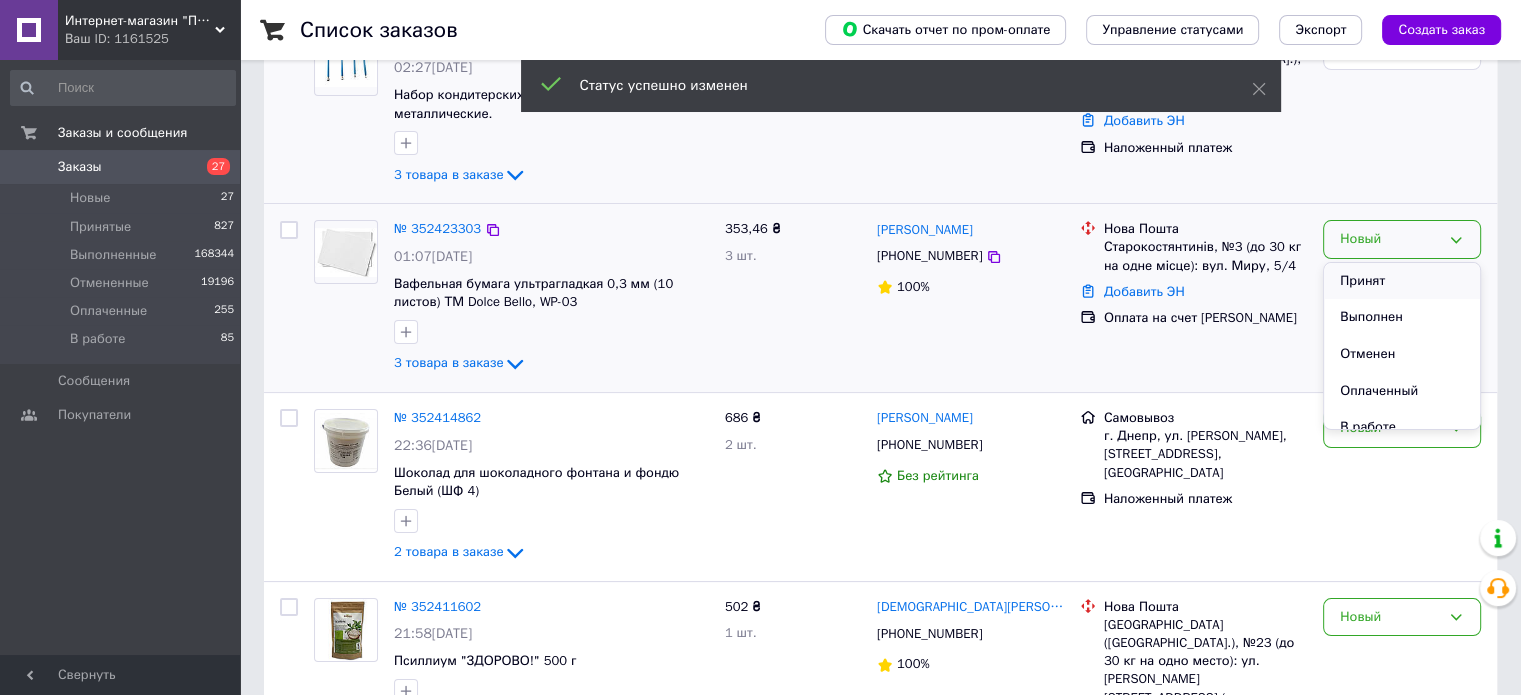 click on "Принят" at bounding box center [1402, 281] 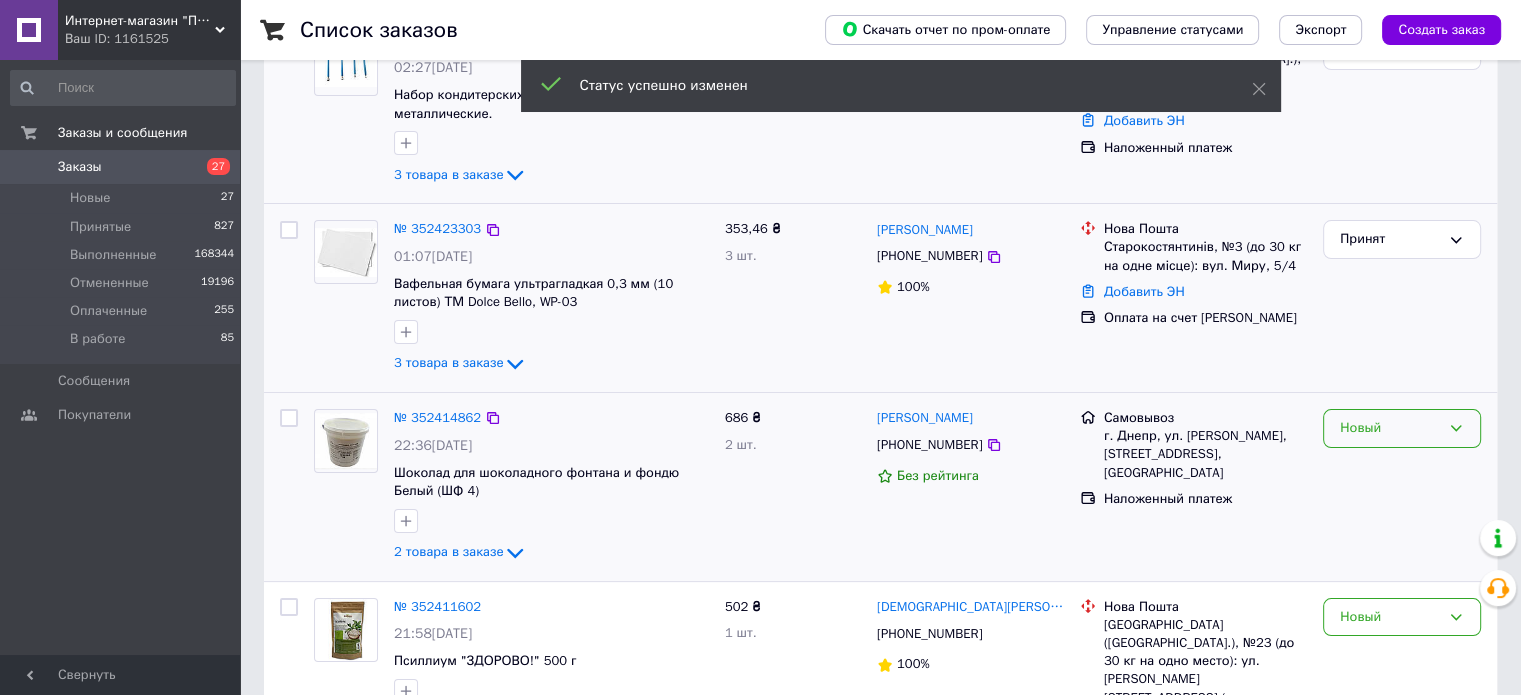 click on "Новый" at bounding box center (1390, 428) 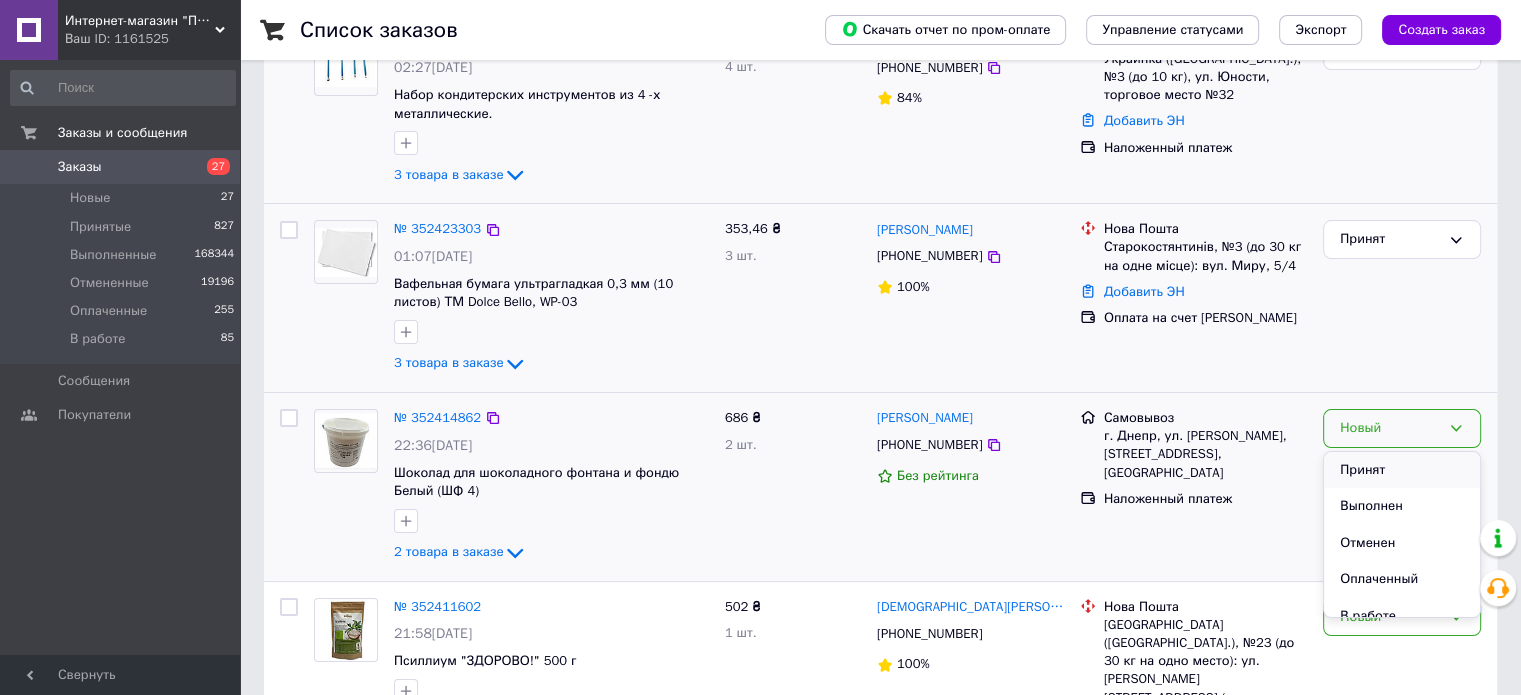 click on "Принят" at bounding box center (1402, 470) 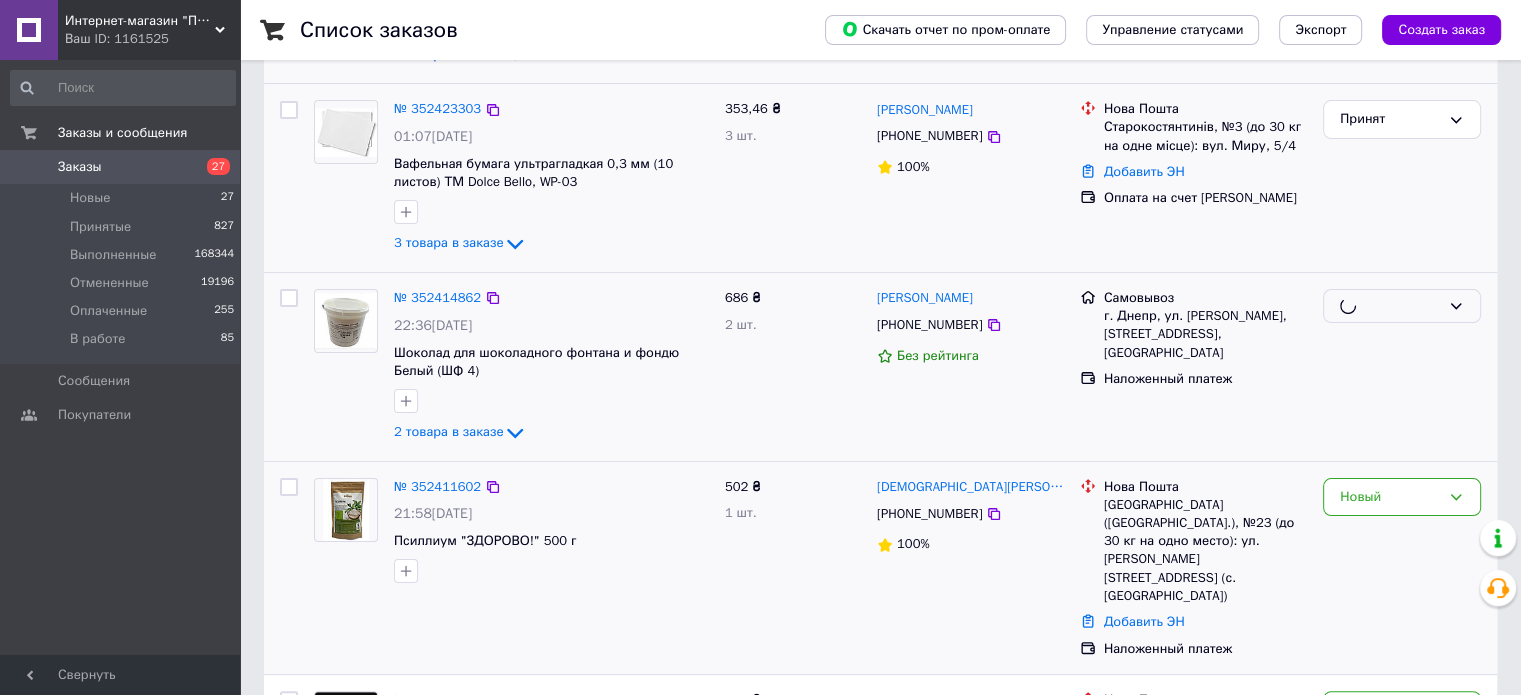 scroll, scrollTop: 500, scrollLeft: 0, axis: vertical 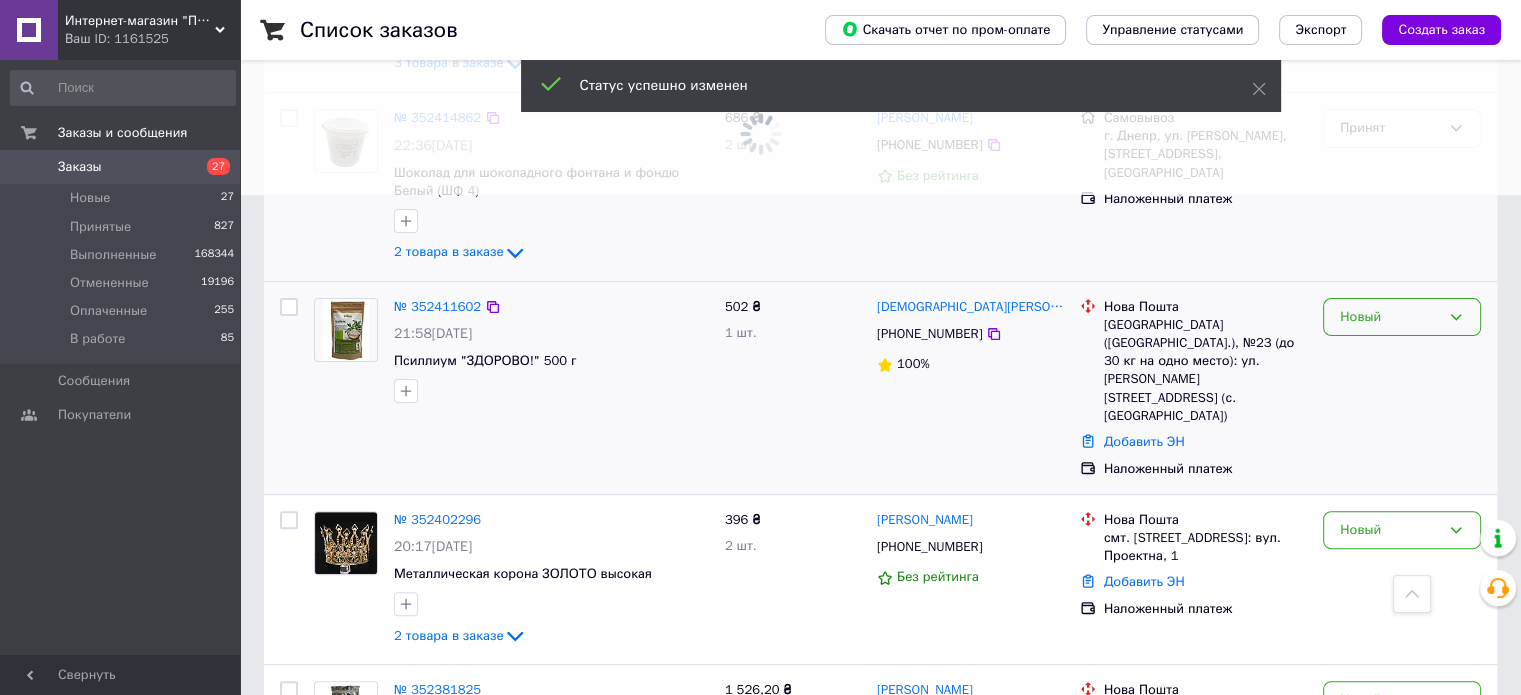 click on "Новый" at bounding box center [1402, 317] 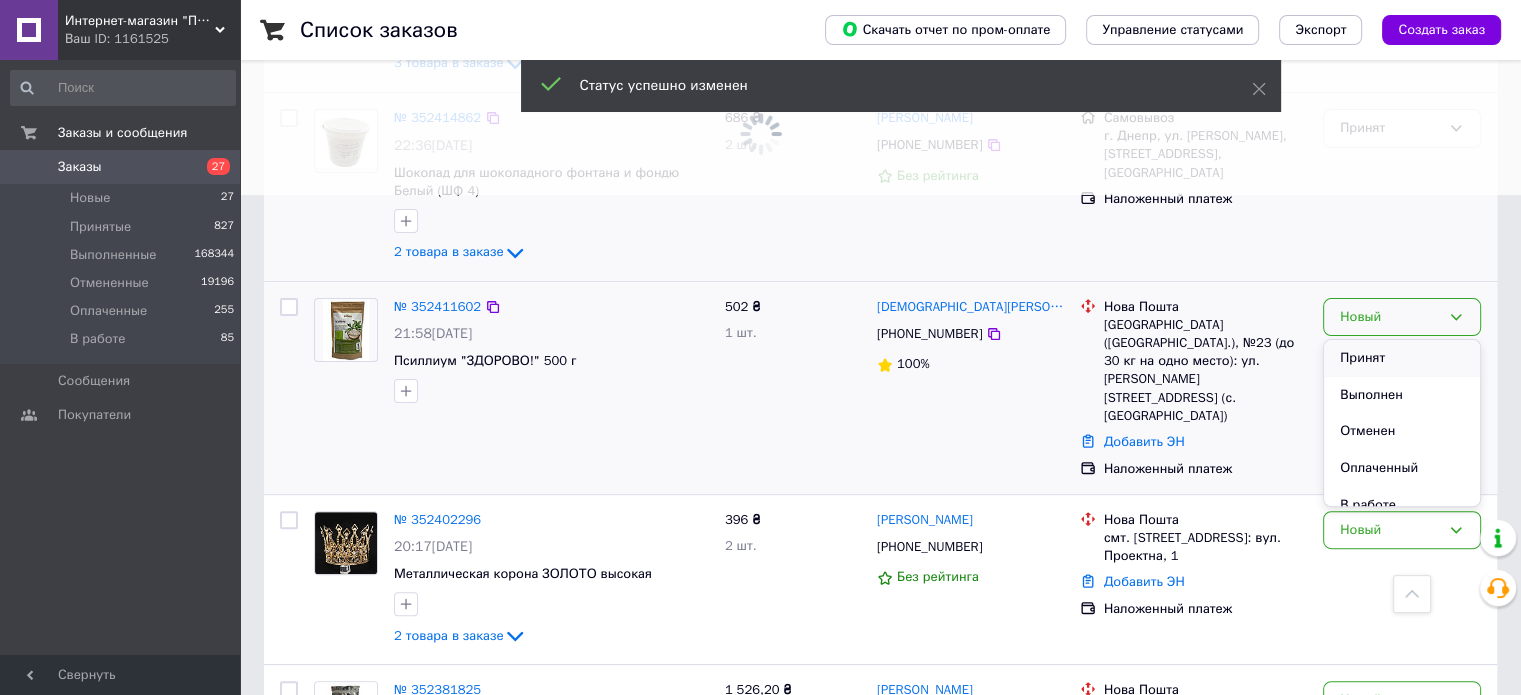 click on "Принят" at bounding box center [1402, 358] 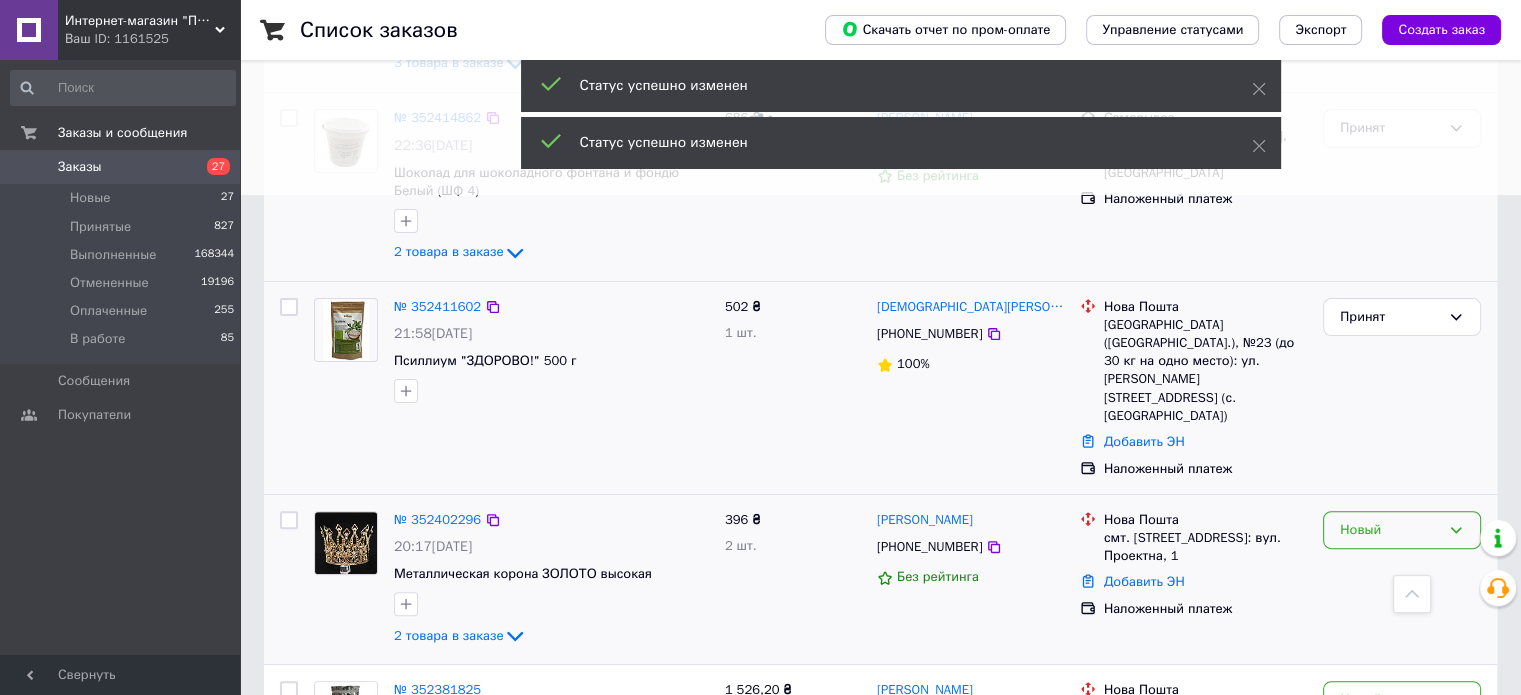 click on "Новый" at bounding box center [1390, 530] 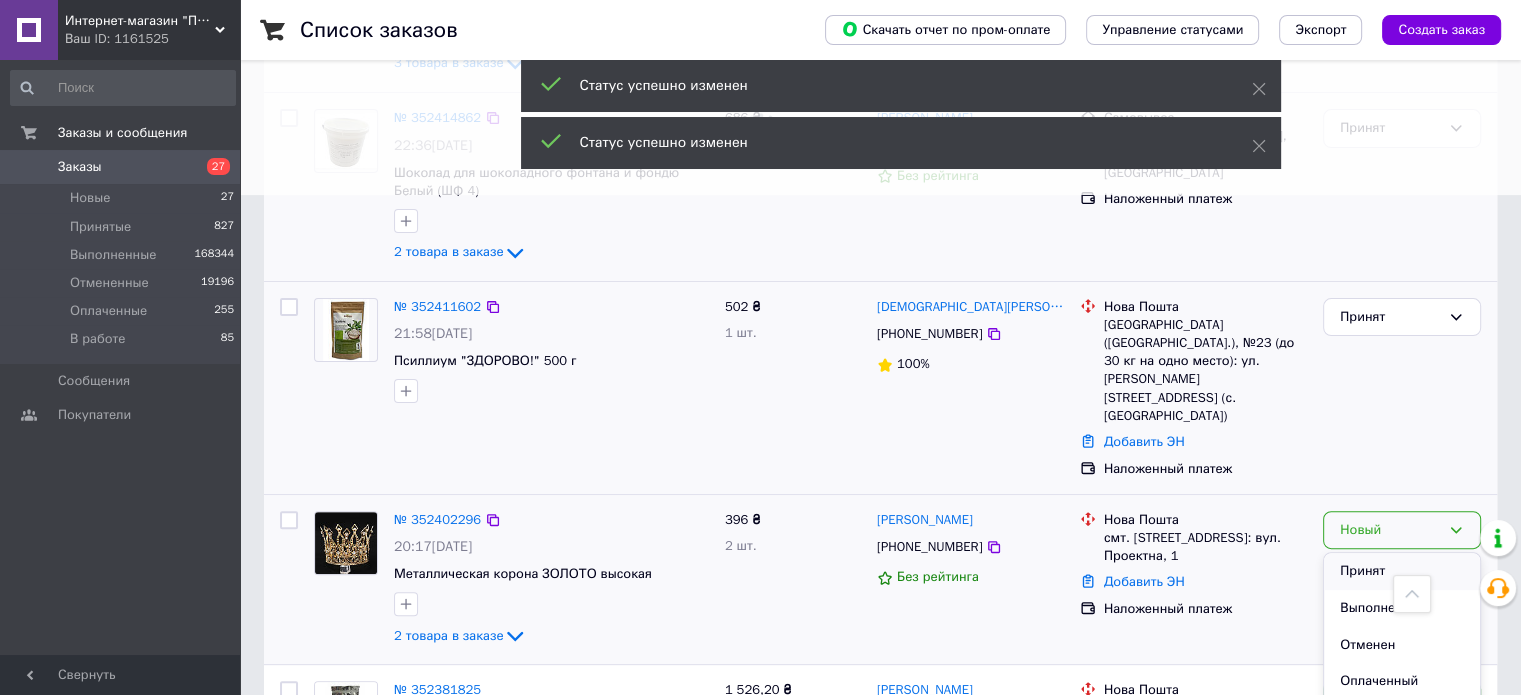 click on "Принят" at bounding box center (1402, 571) 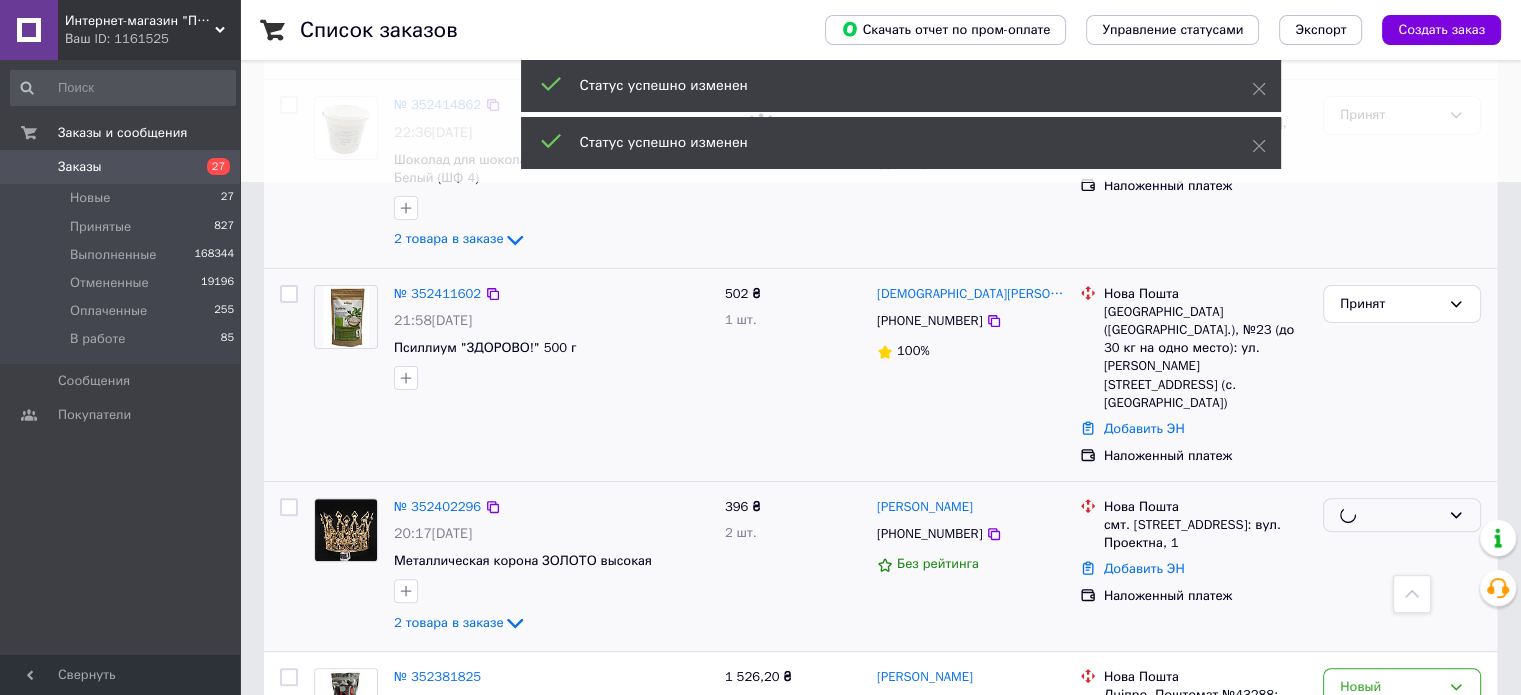 scroll, scrollTop: 900, scrollLeft: 0, axis: vertical 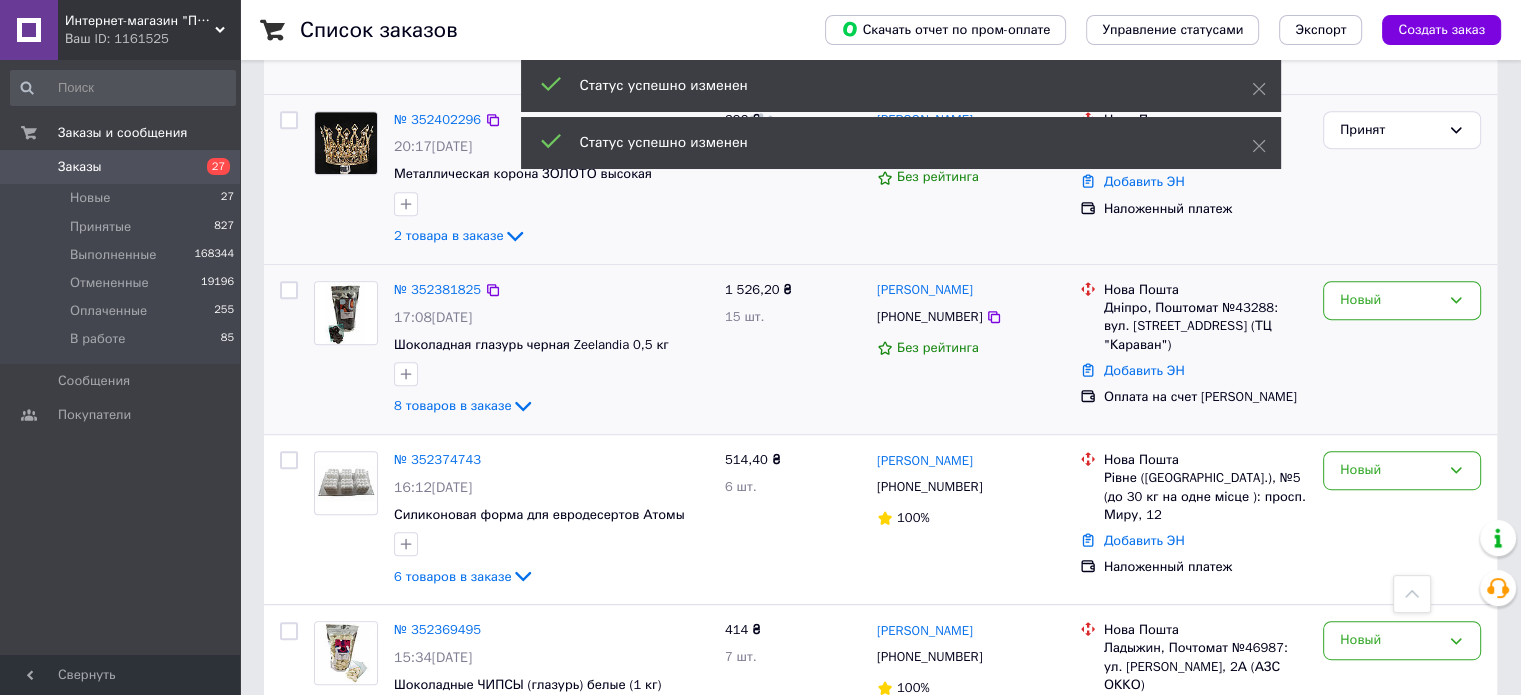 drag, startPoint x: 1352, startPoint y: 236, endPoint x: 1348, endPoint y: 265, distance: 29.274563 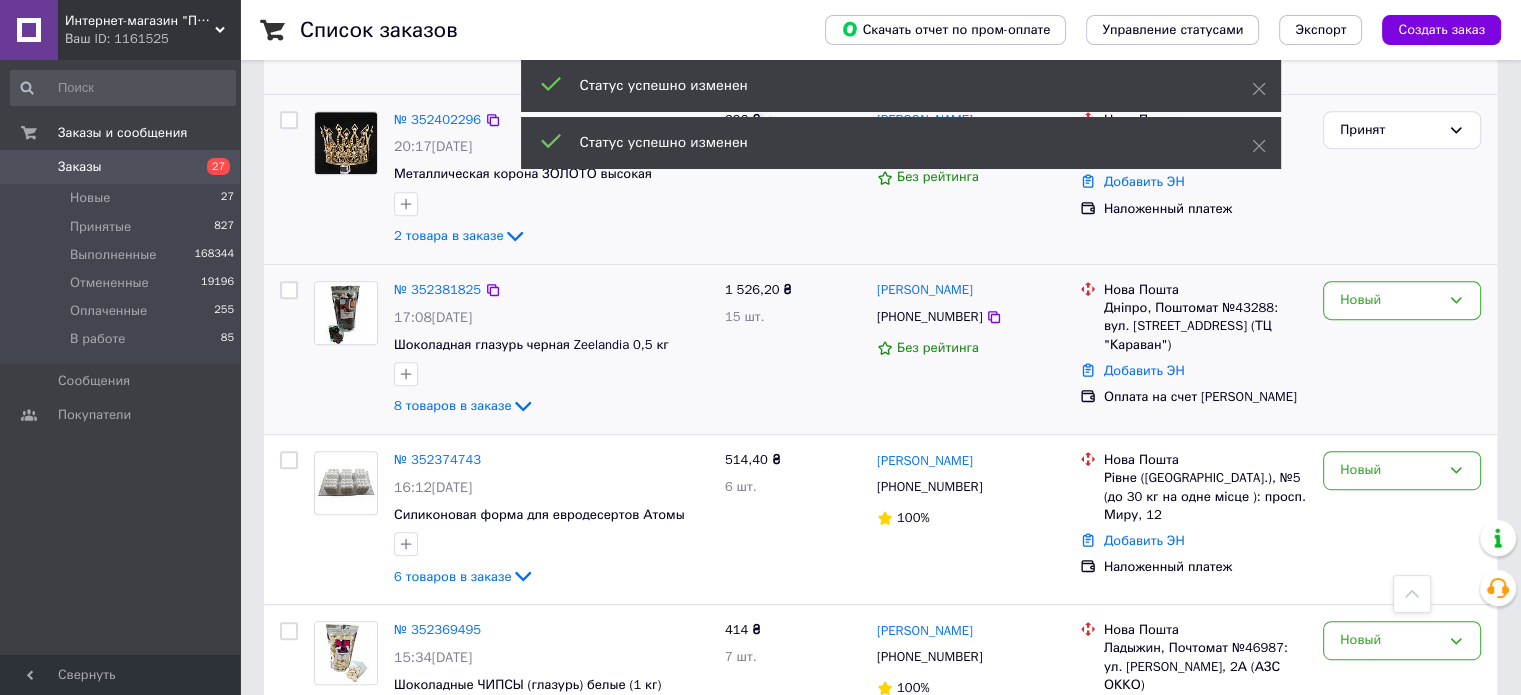 click on "Новый" at bounding box center [1390, 300] 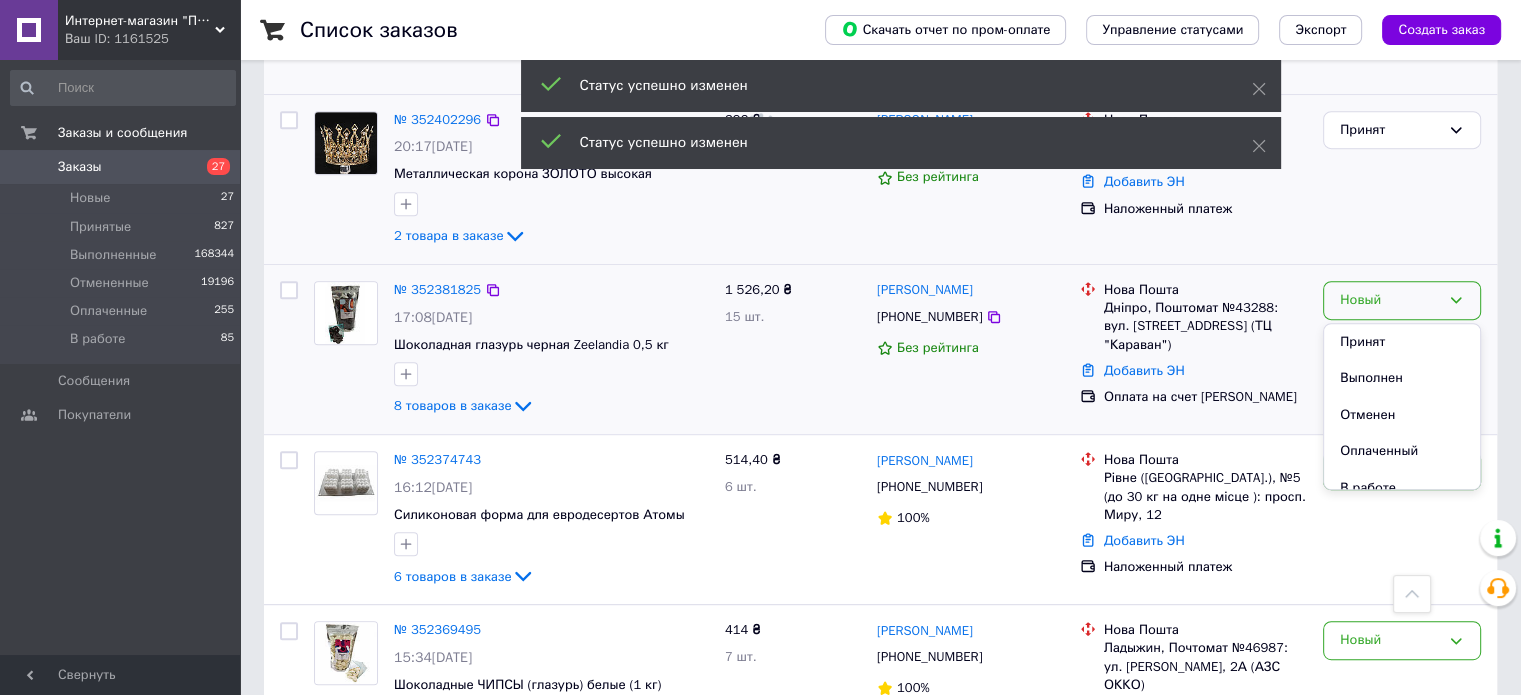 click on "Принят" at bounding box center [1402, 342] 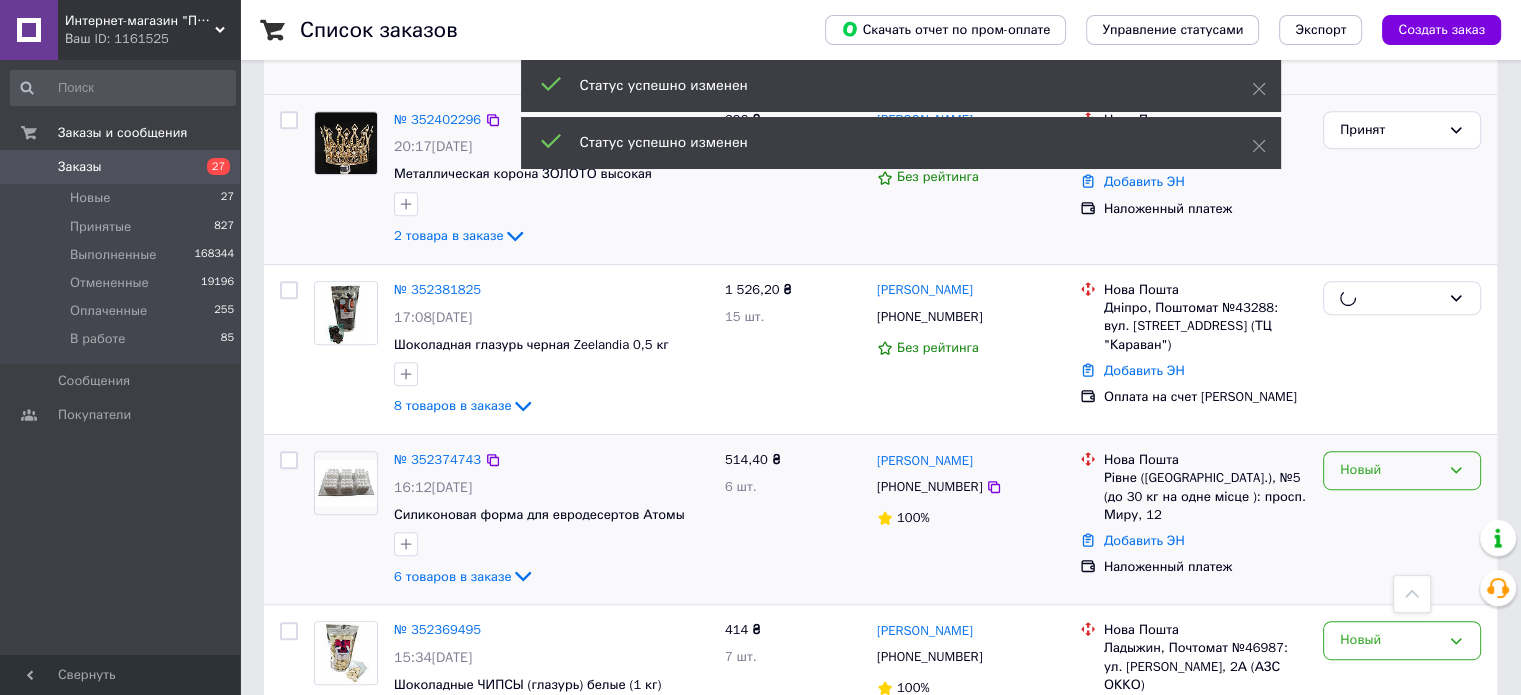 click on "Новый" at bounding box center [1390, 470] 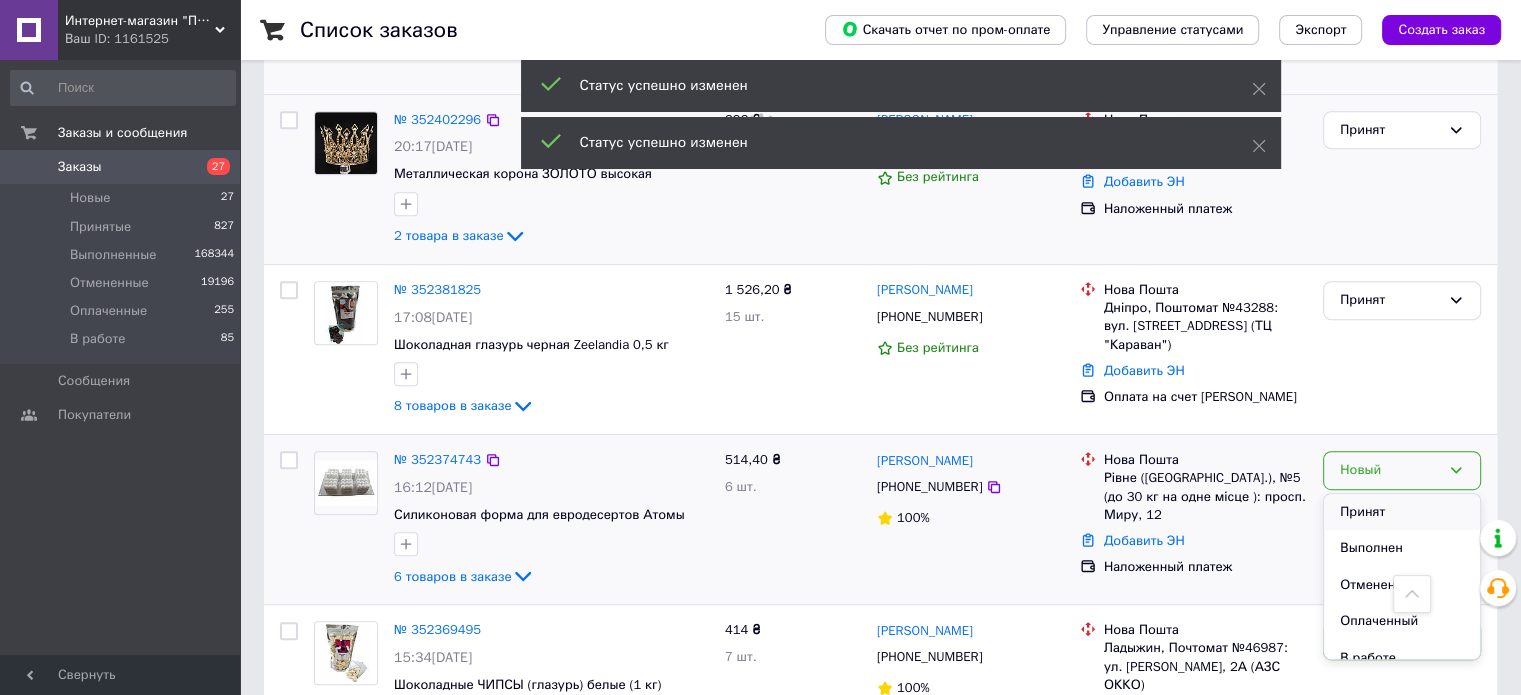 click on "Принят" at bounding box center (1402, 512) 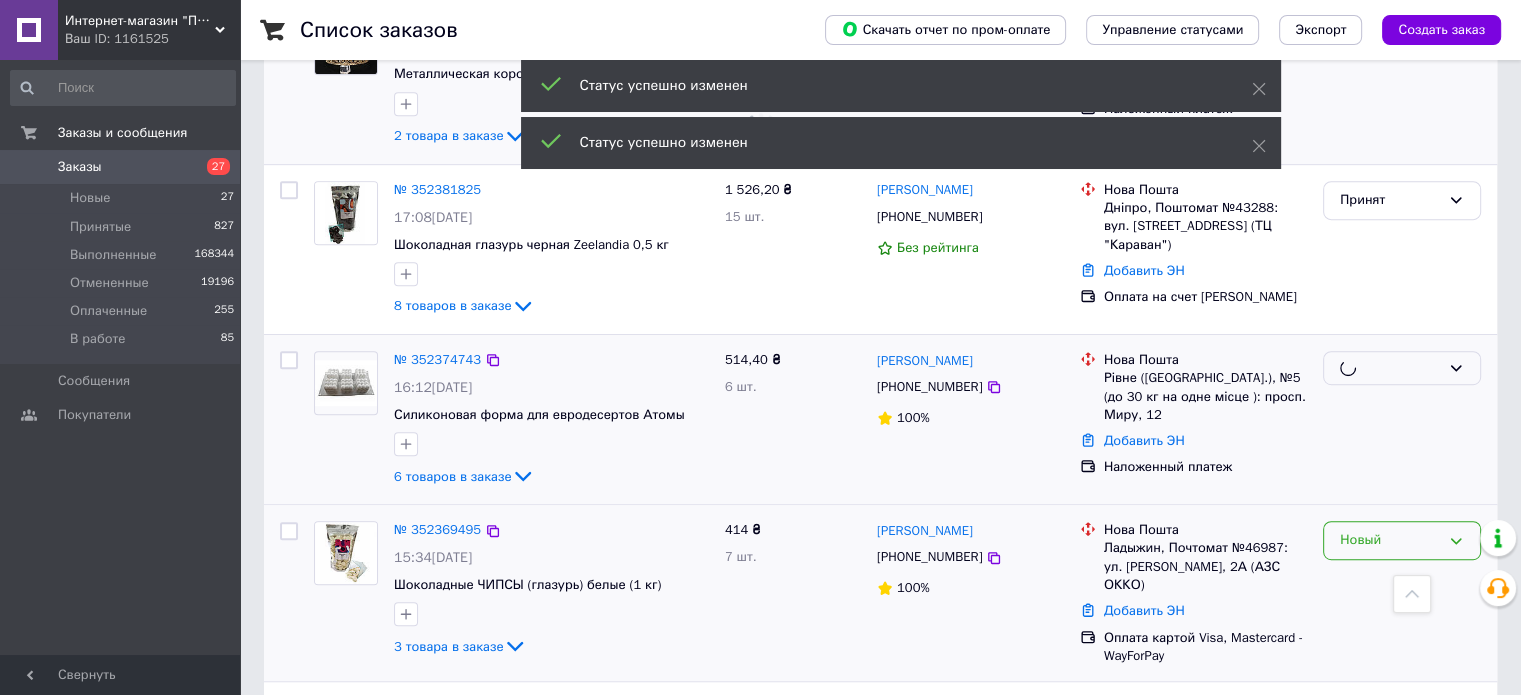 scroll, scrollTop: 1100, scrollLeft: 0, axis: vertical 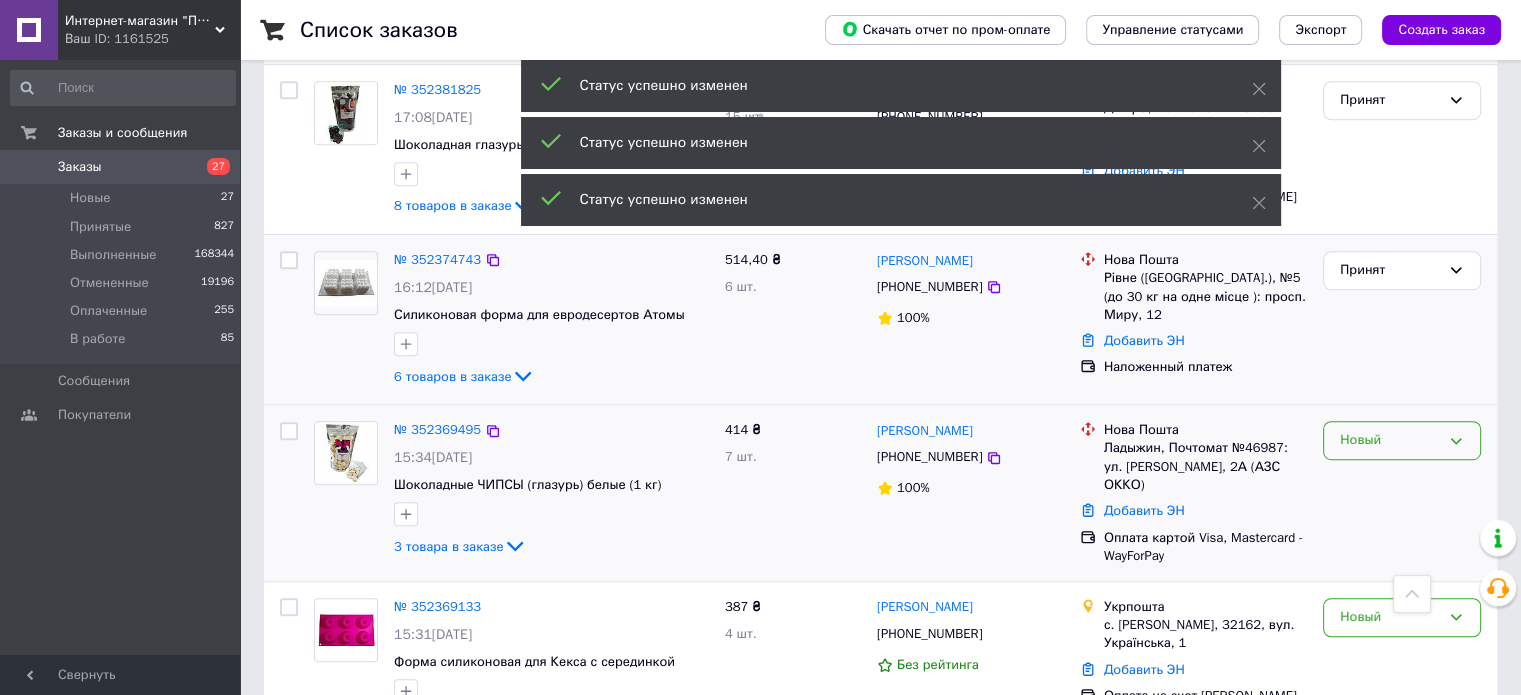 click on "Новый" at bounding box center [1390, 440] 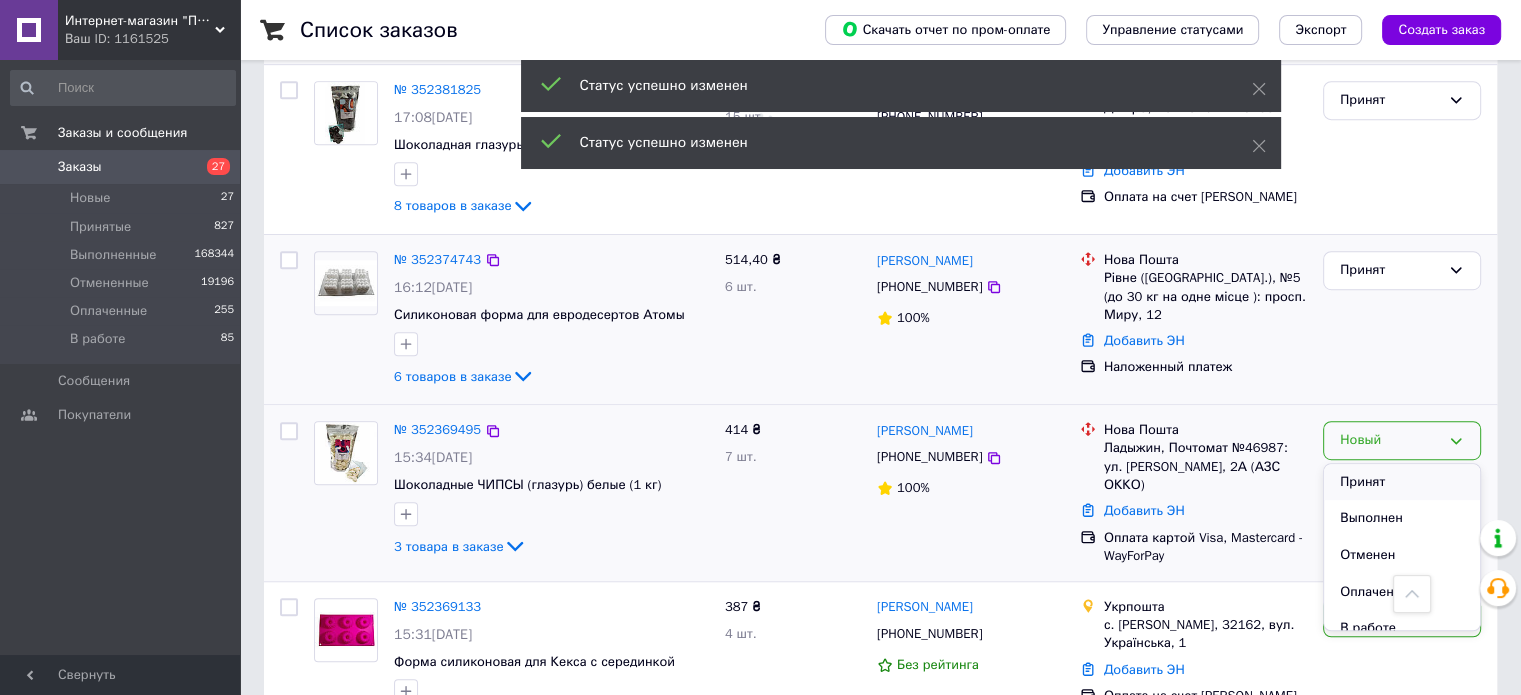 click on "Принят" at bounding box center (1402, 482) 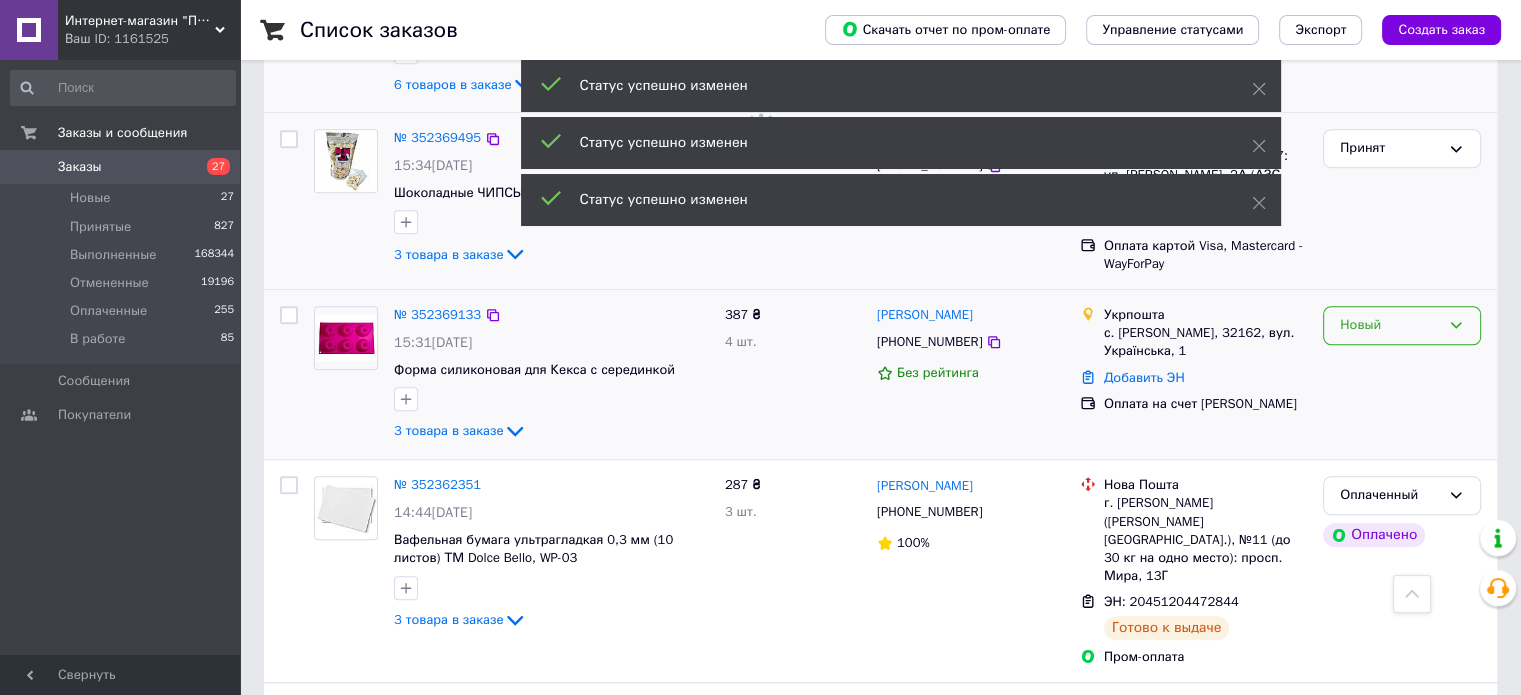 scroll, scrollTop: 1400, scrollLeft: 0, axis: vertical 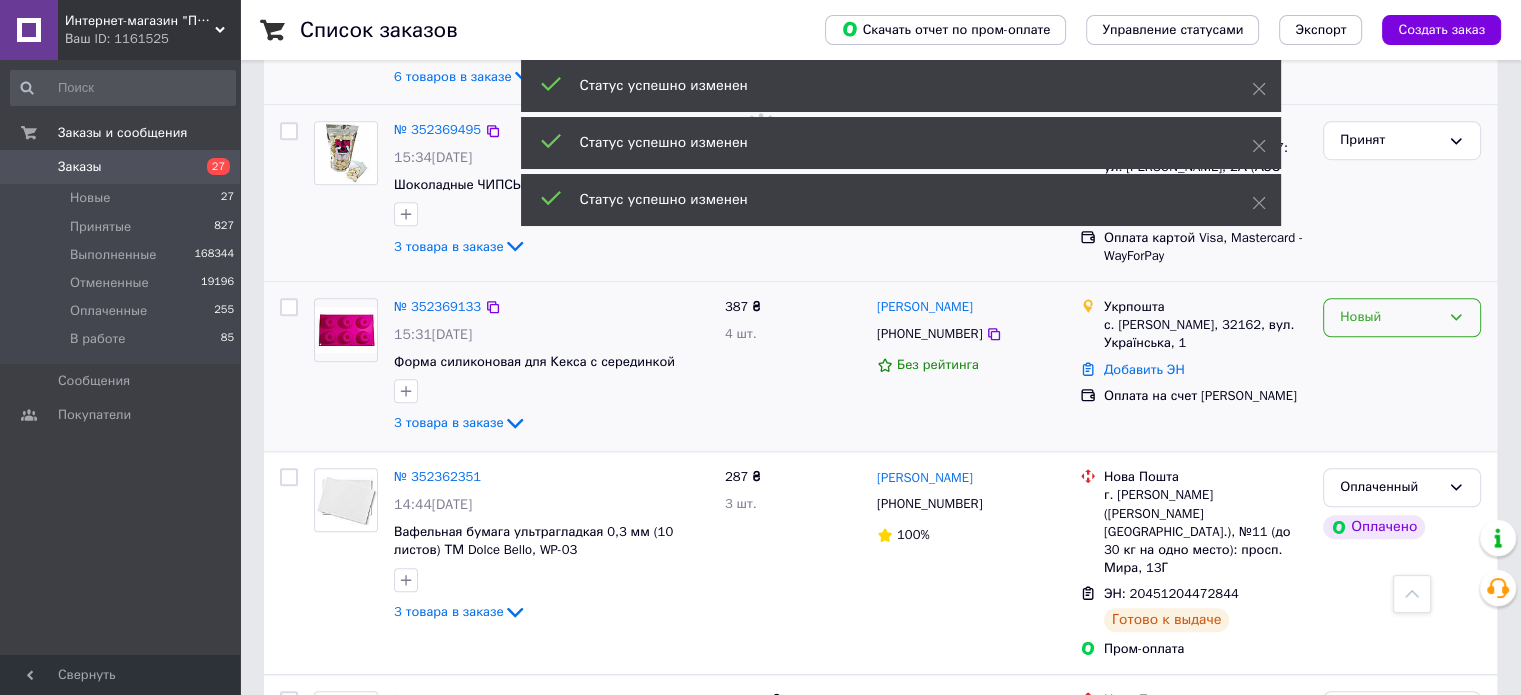click on "Новый" at bounding box center [1390, 317] 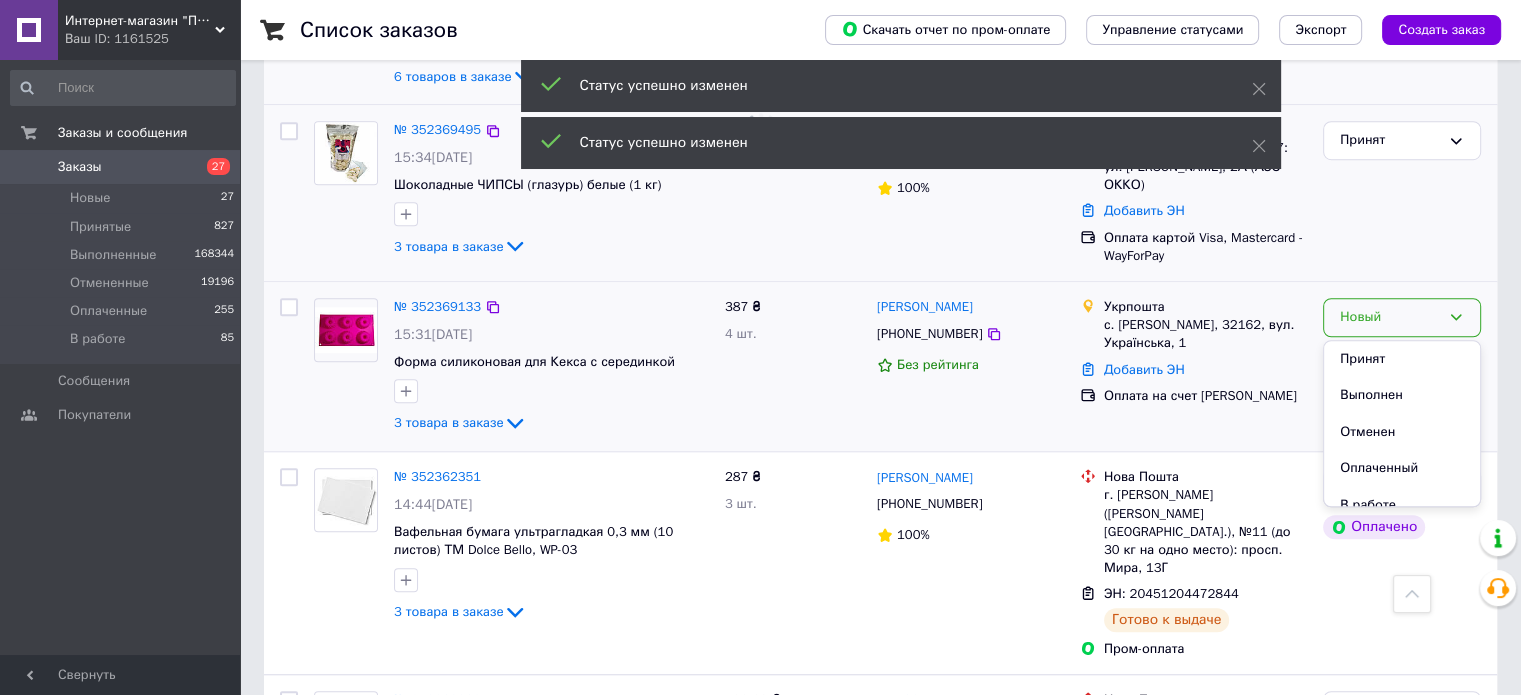 click on "Принят" at bounding box center (1402, 359) 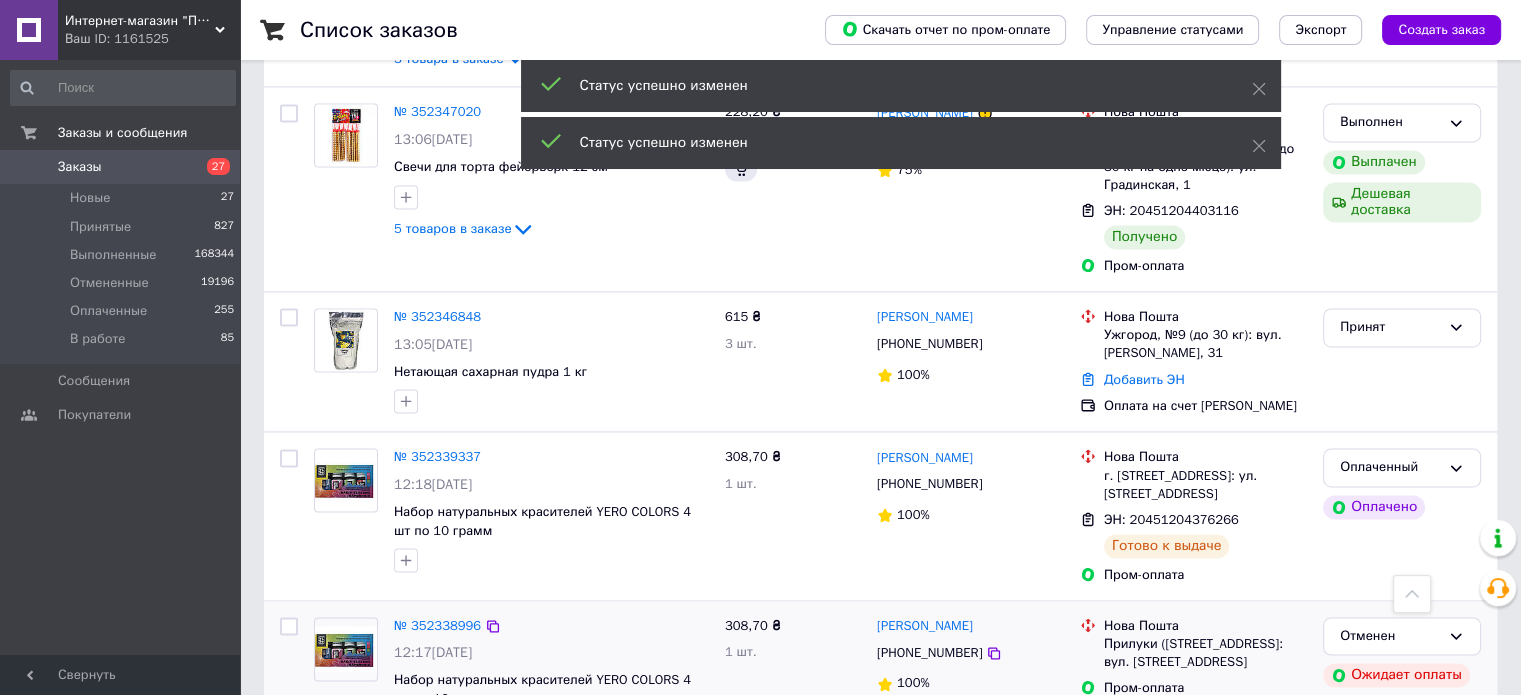 scroll, scrollTop: 3108, scrollLeft: 0, axis: vertical 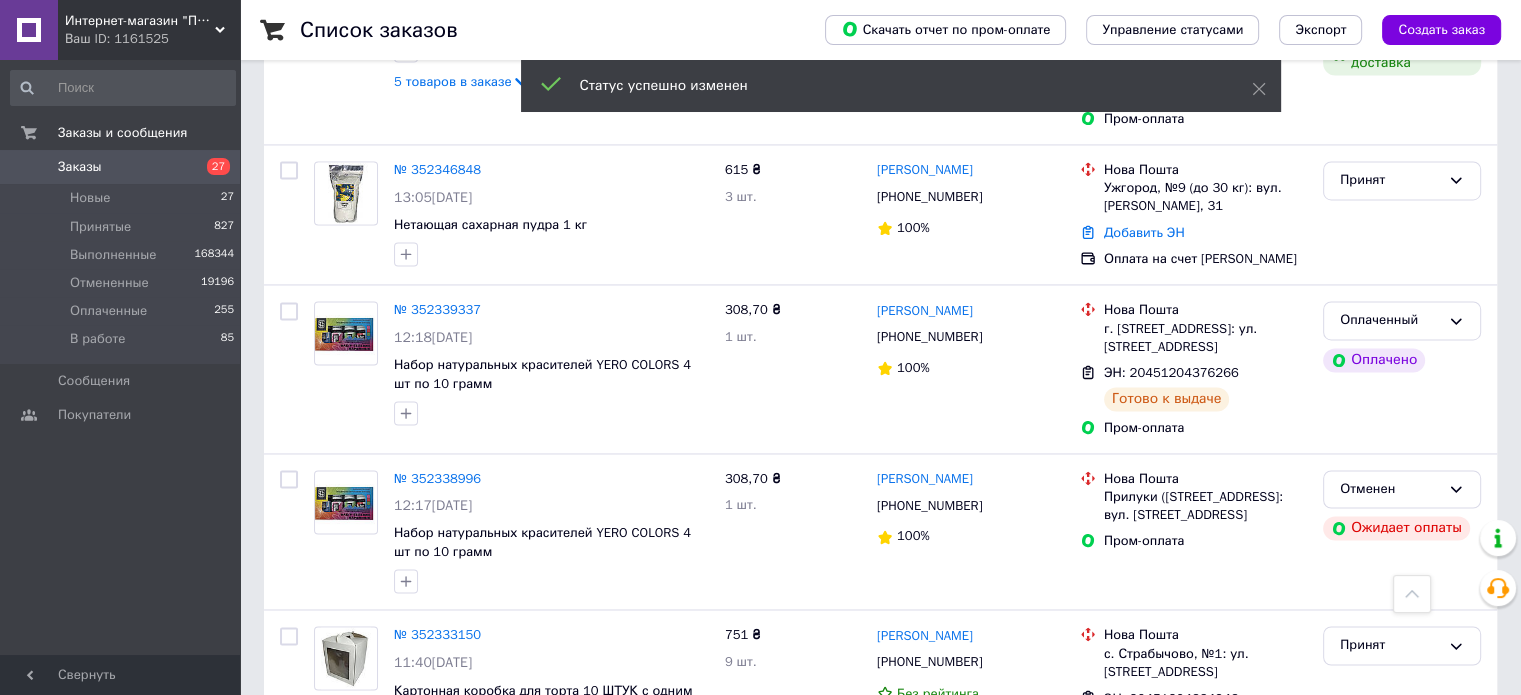 click on "1" at bounding box center (415, 843) 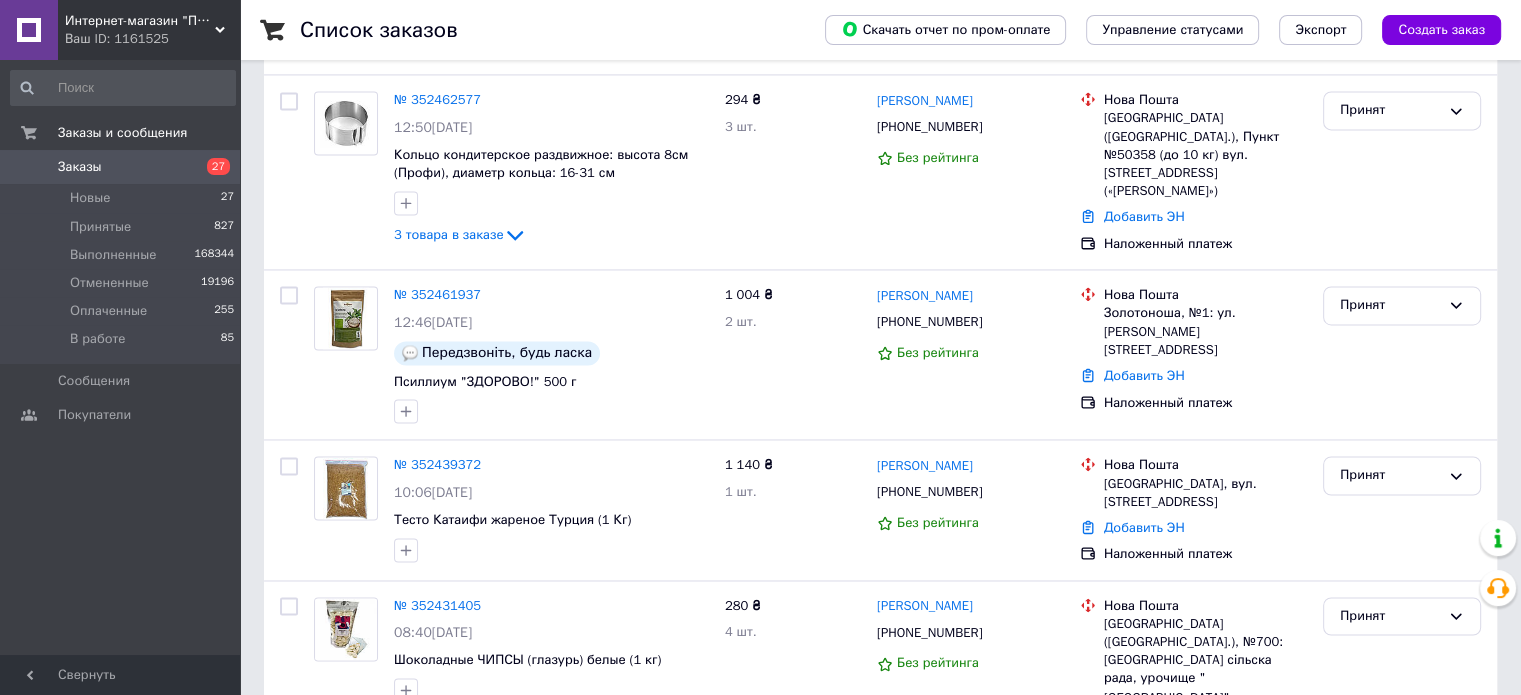 scroll, scrollTop: 0, scrollLeft: 0, axis: both 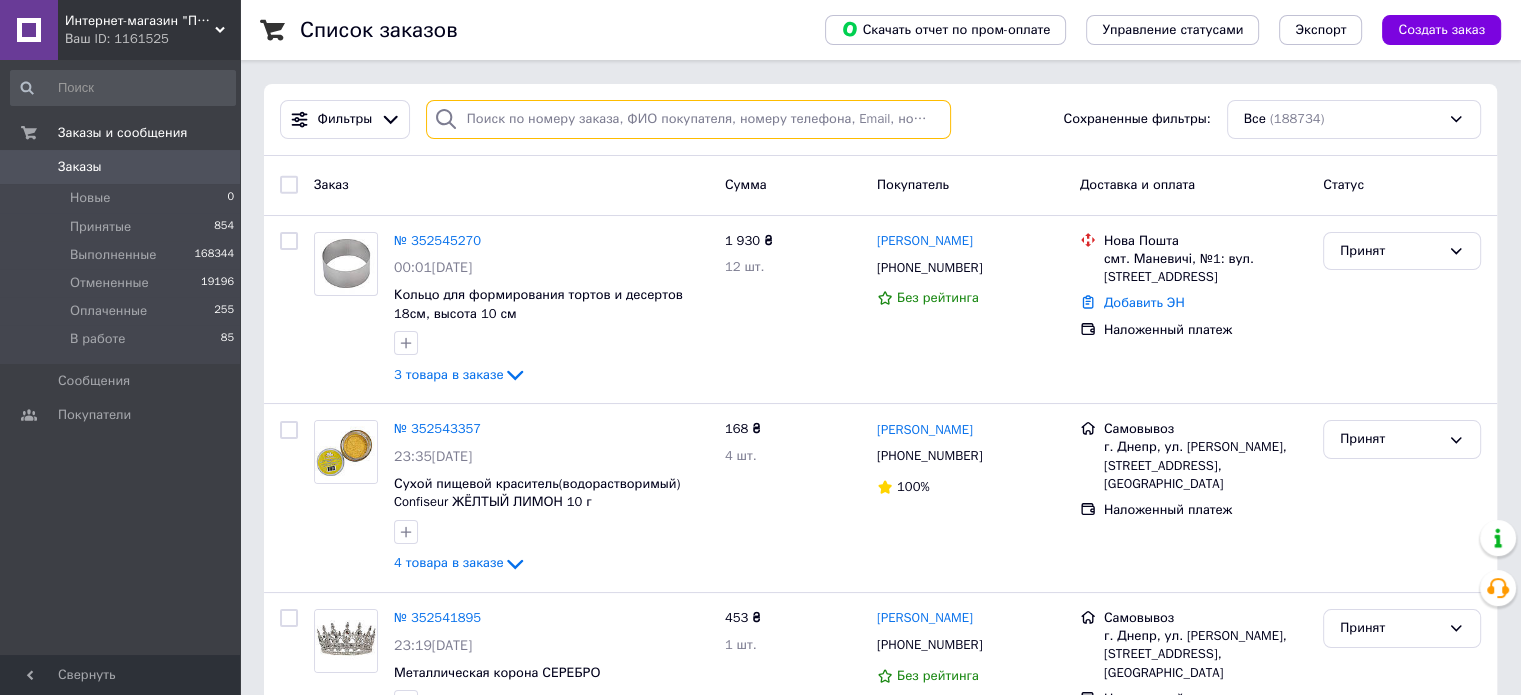 click at bounding box center (688, 119) 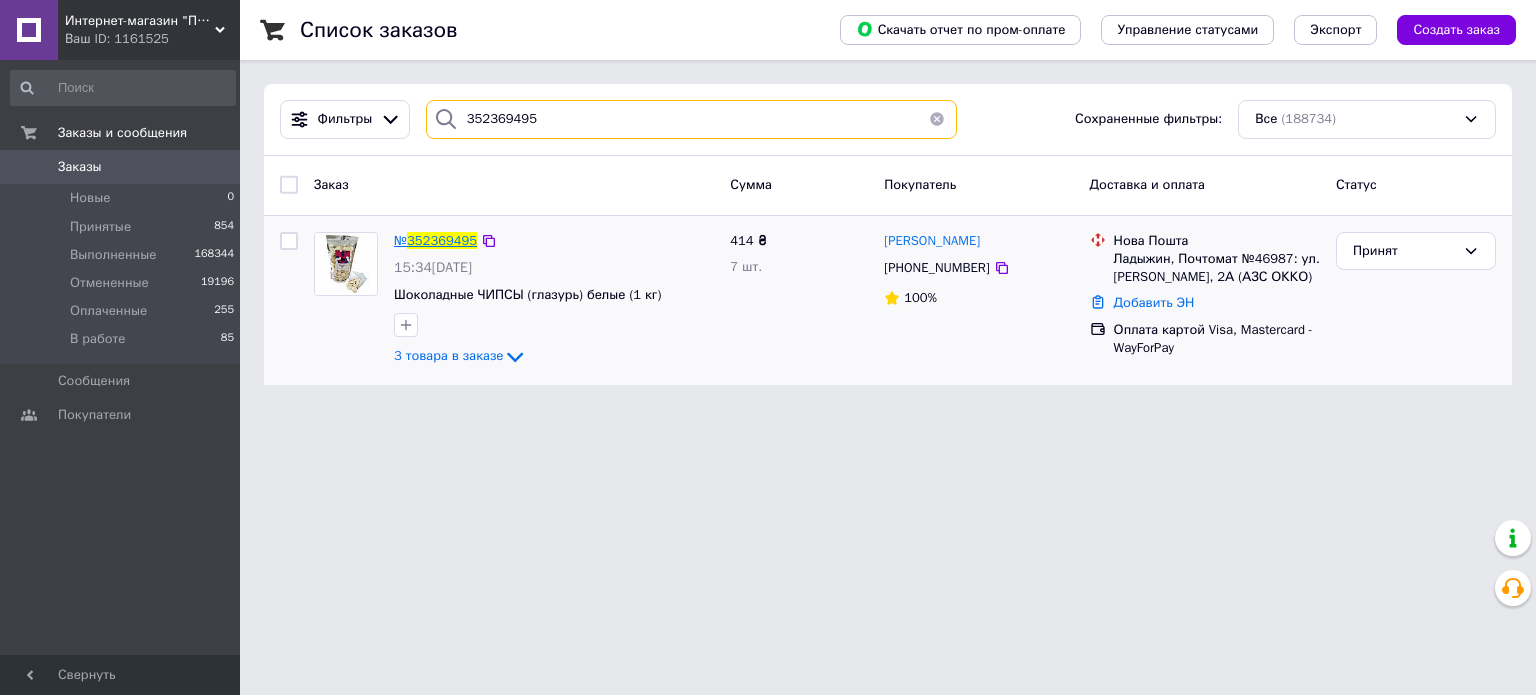 type on "352369495" 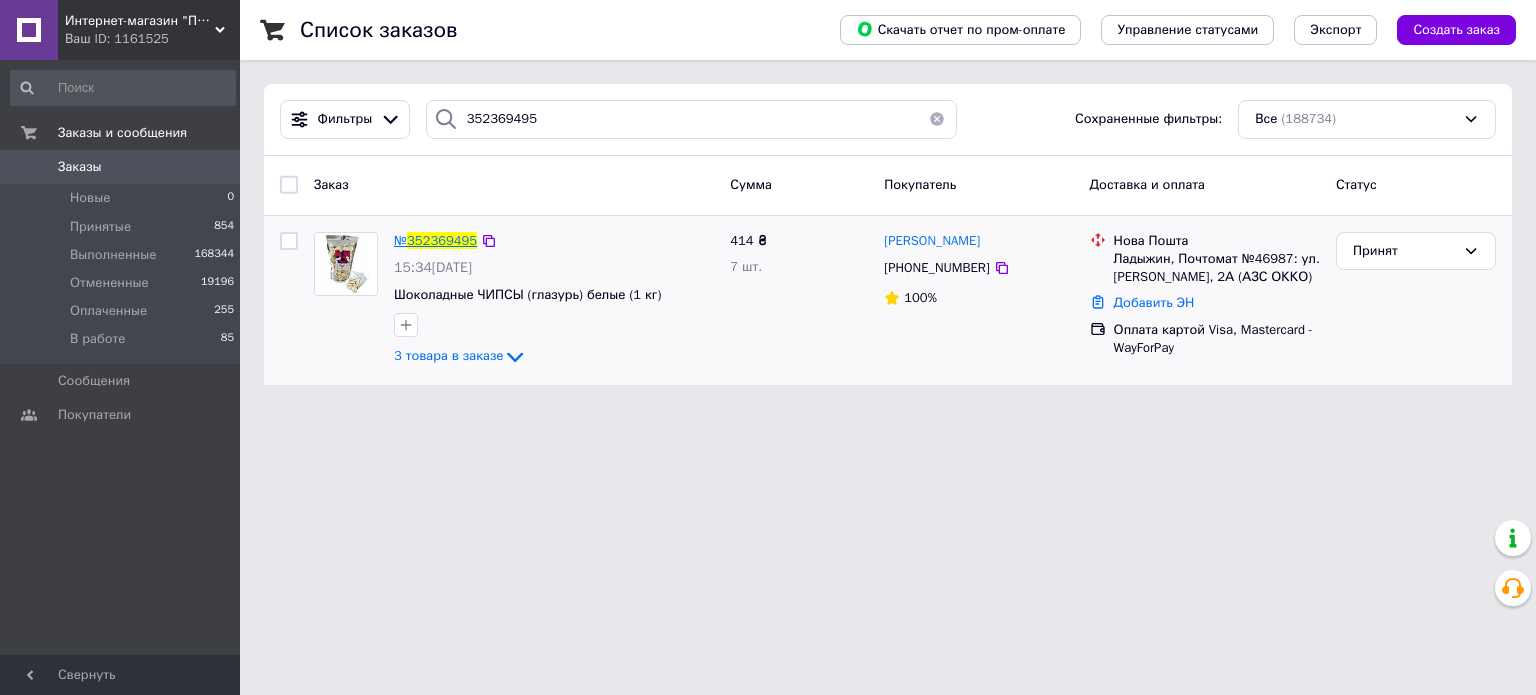 click on "352369495" at bounding box center (442, 240) 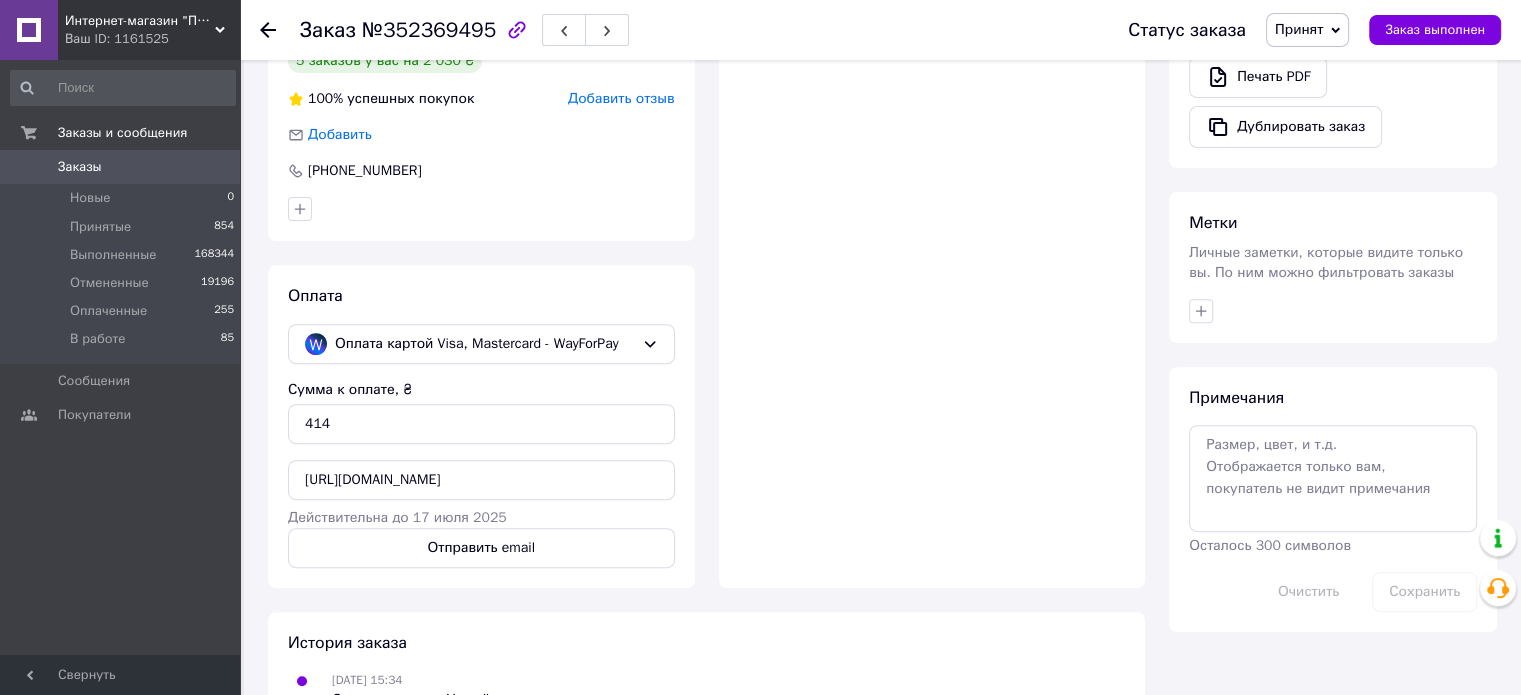 scroll, scrollTop: 800, scrollLeft: 0, axis: vertical 